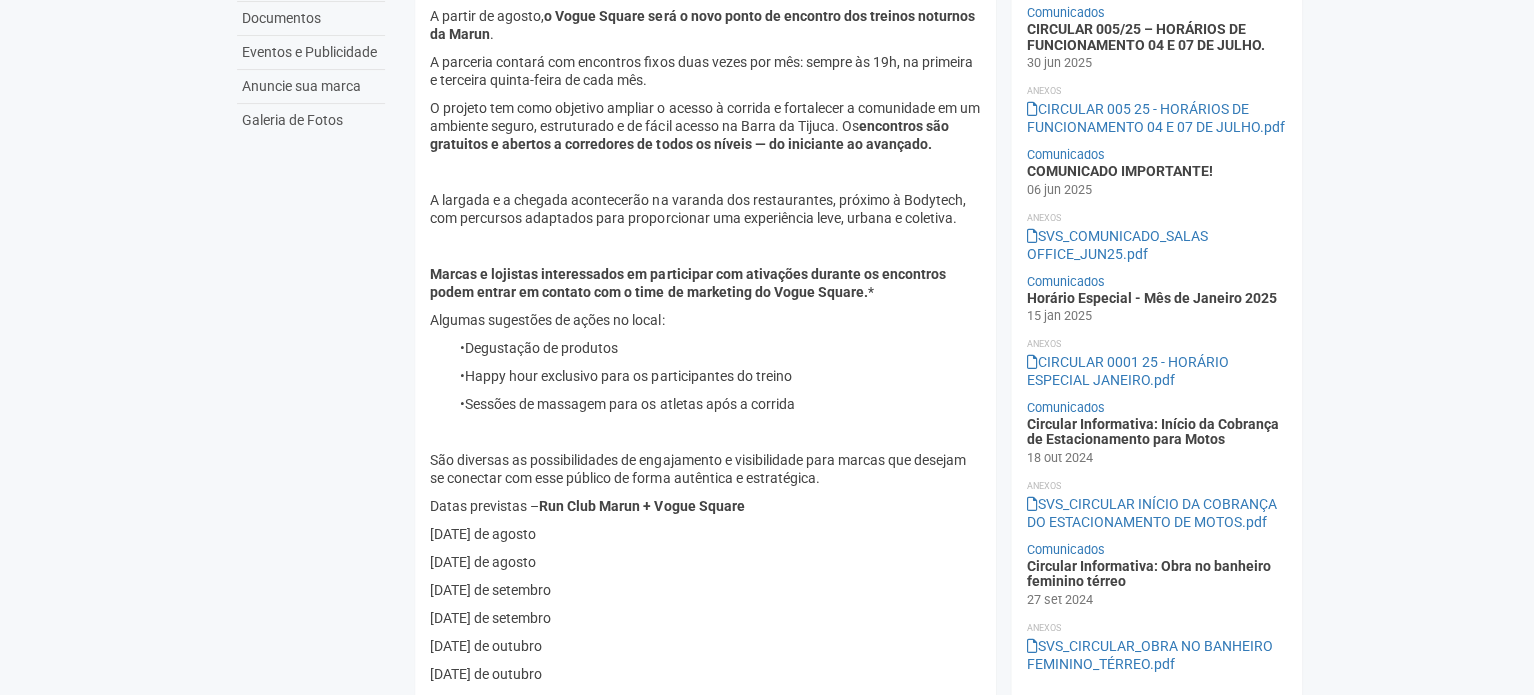 scroll, scrollTop: 0, scrollLeft: 0, axis: both 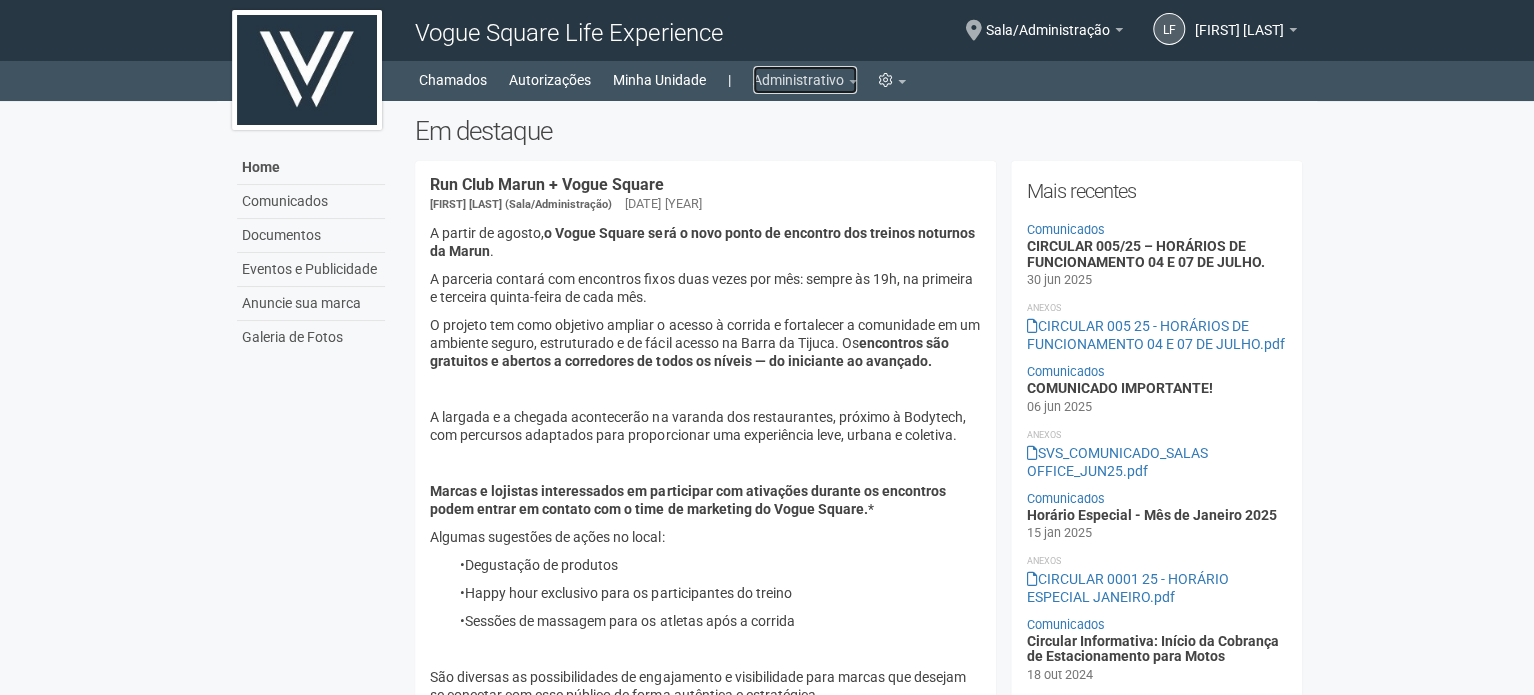 click on "Administrativo" at bounding box center (805, 80) 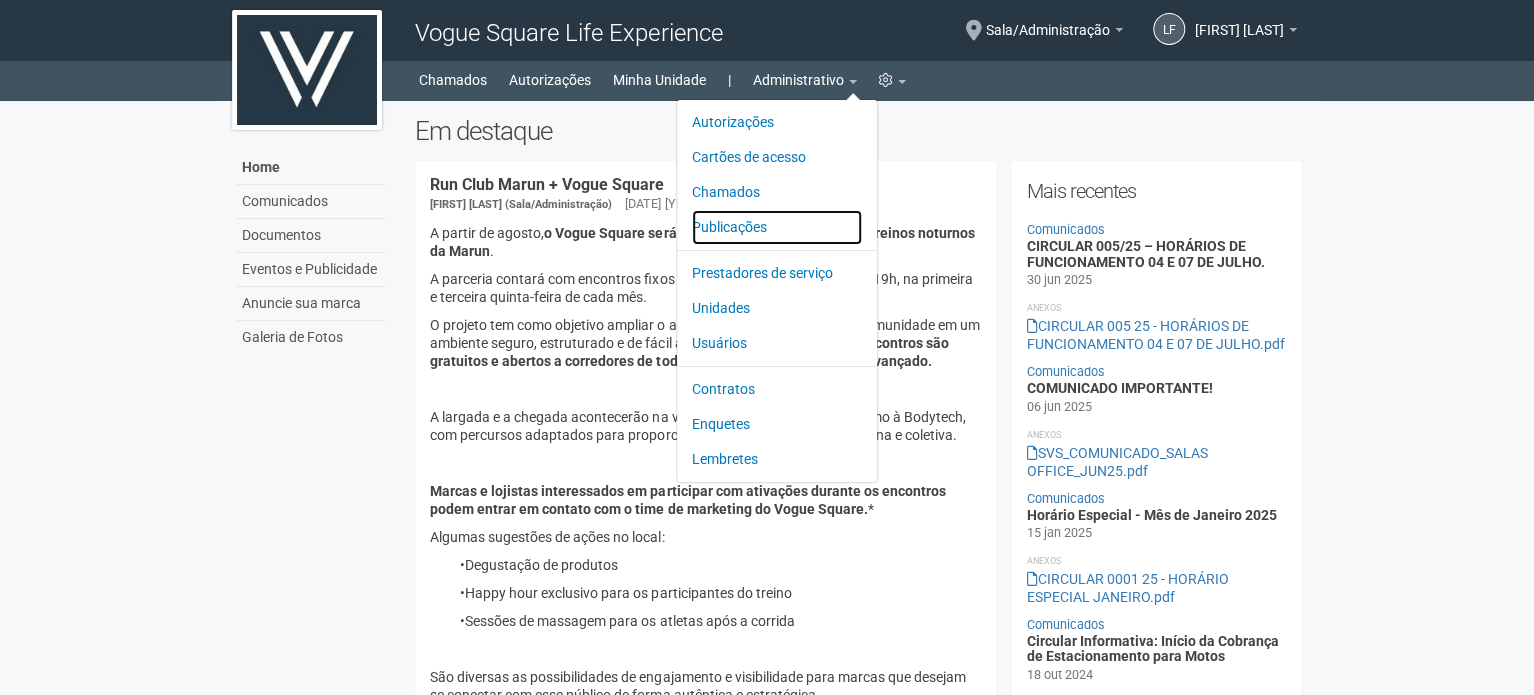 click on "Publicações" at bounding box center (777, 227) 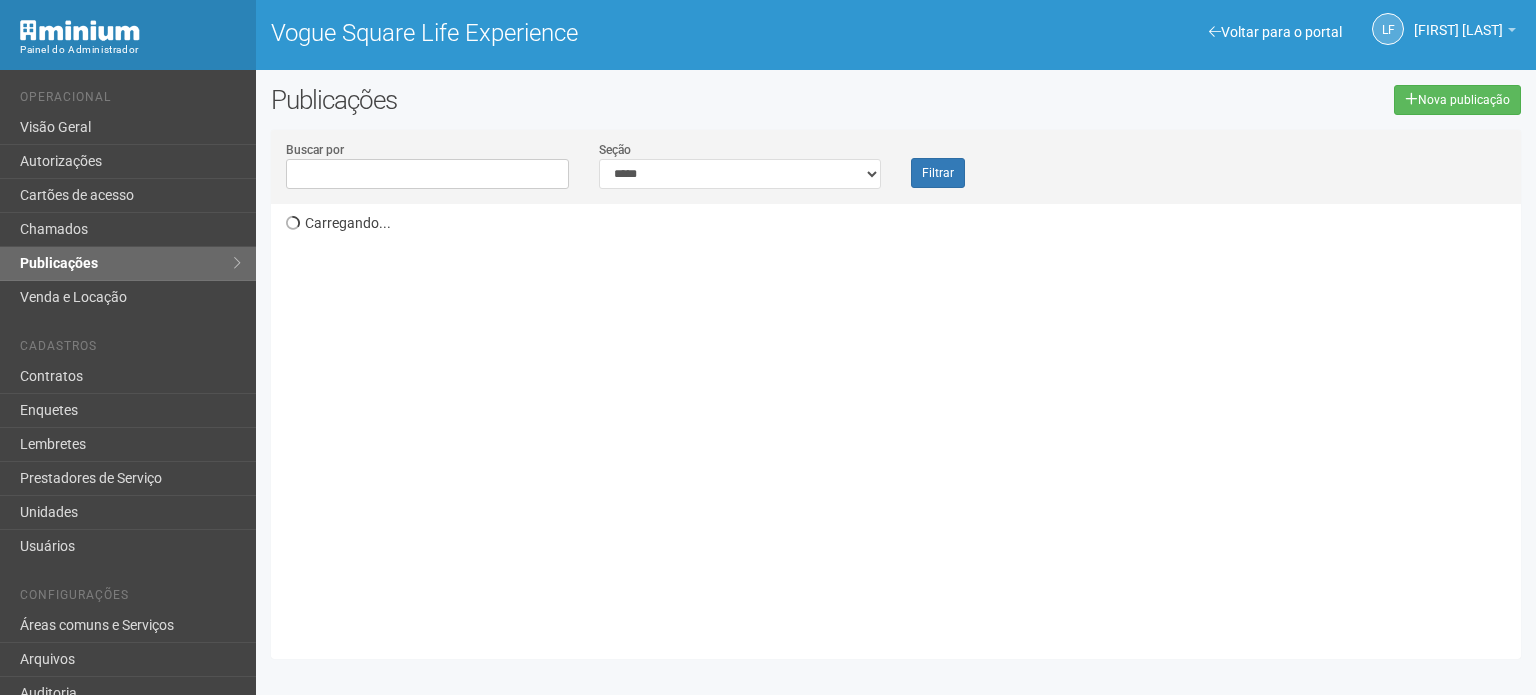 scroll, scrollTop: 0, scrollLeft: 0, axis: both 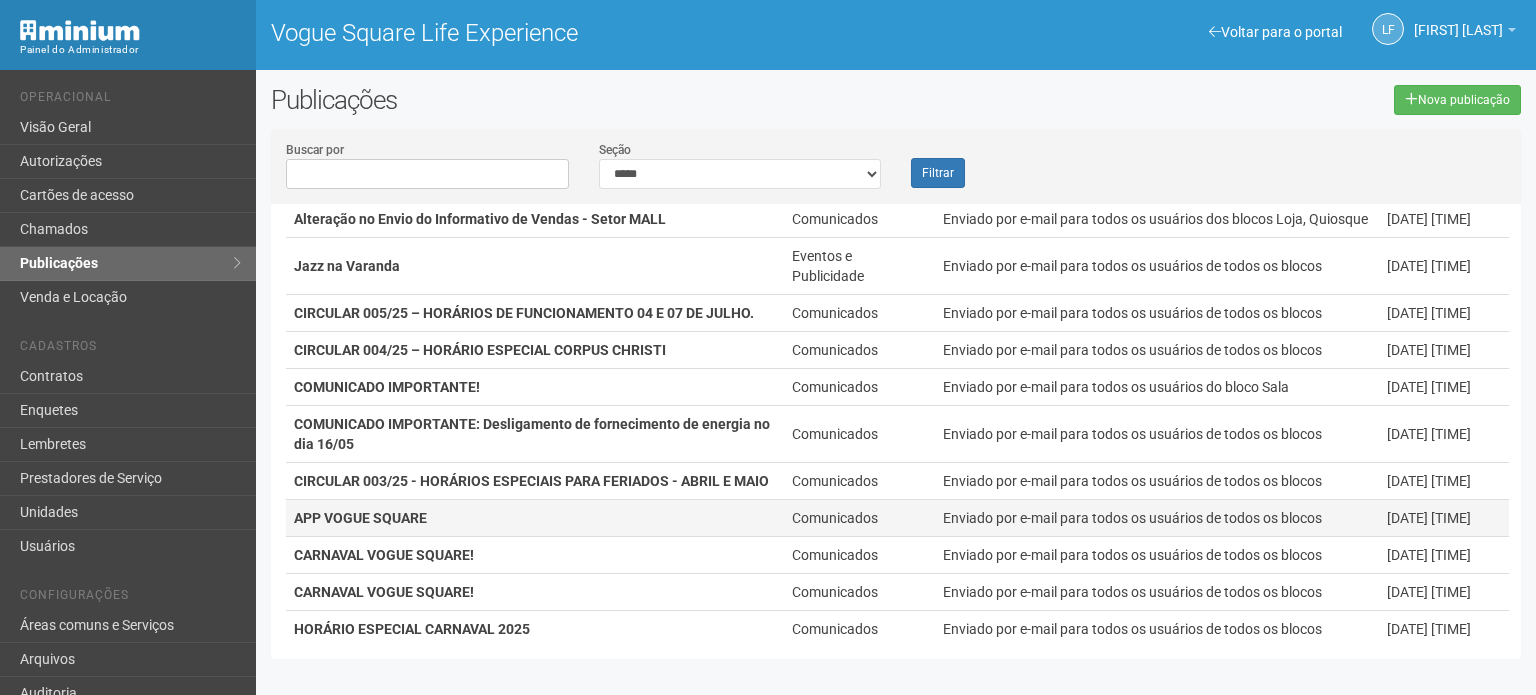 click on "APP VOGUE SQUARE" at bounding box center [535, 518] 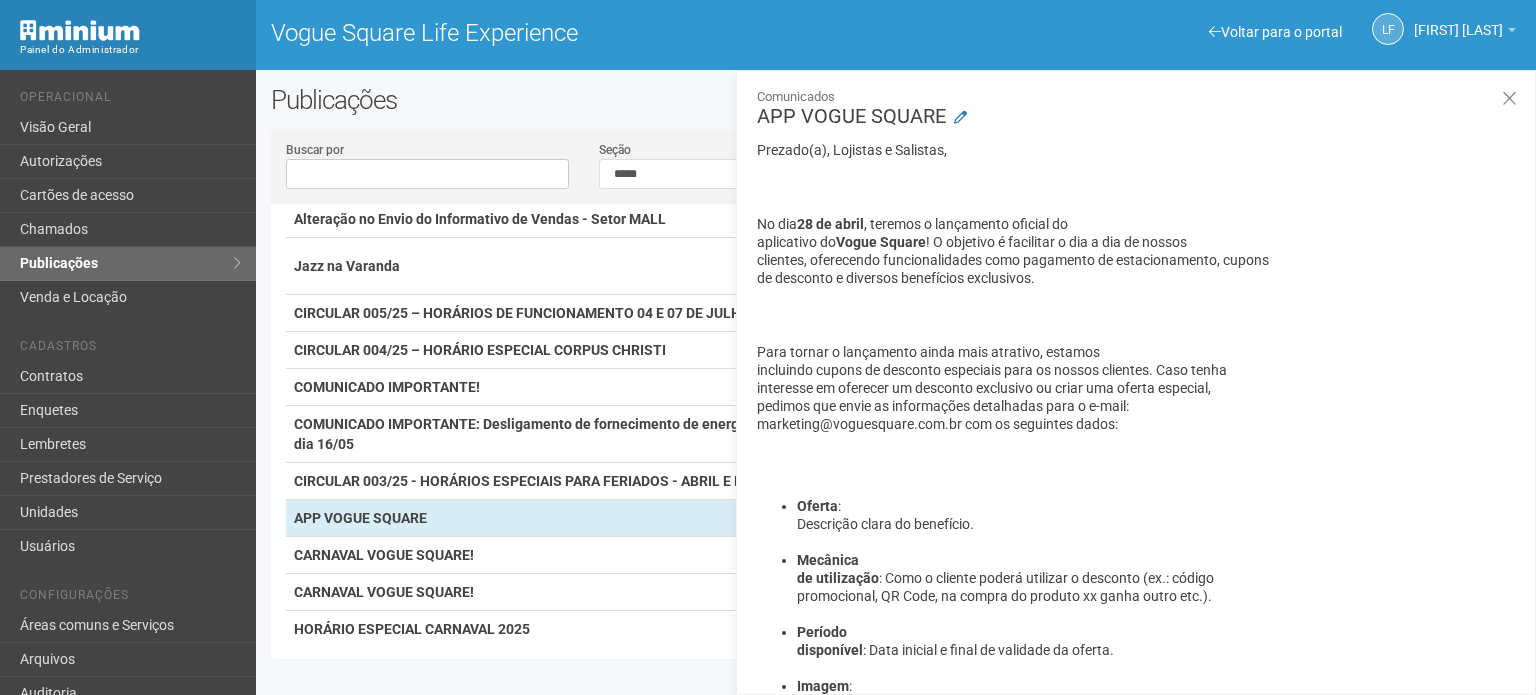 scroll, scrollTop: 0, scrollLeft: 0, axis: both 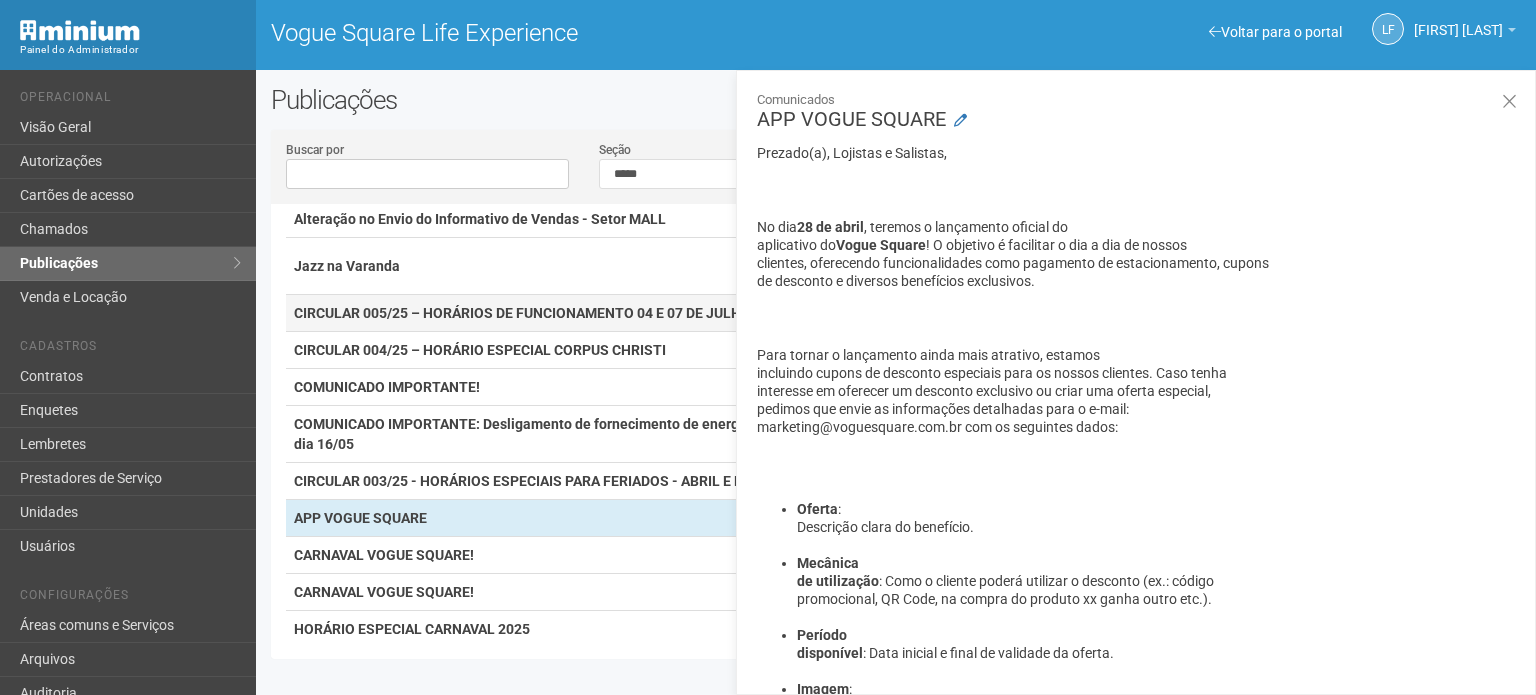 click on "CIRCULAR 005/25 – HORÁRIOS DE FUNCIONAMENTO 04 E 07 DE JULHO." at bounding box center [524, 313] 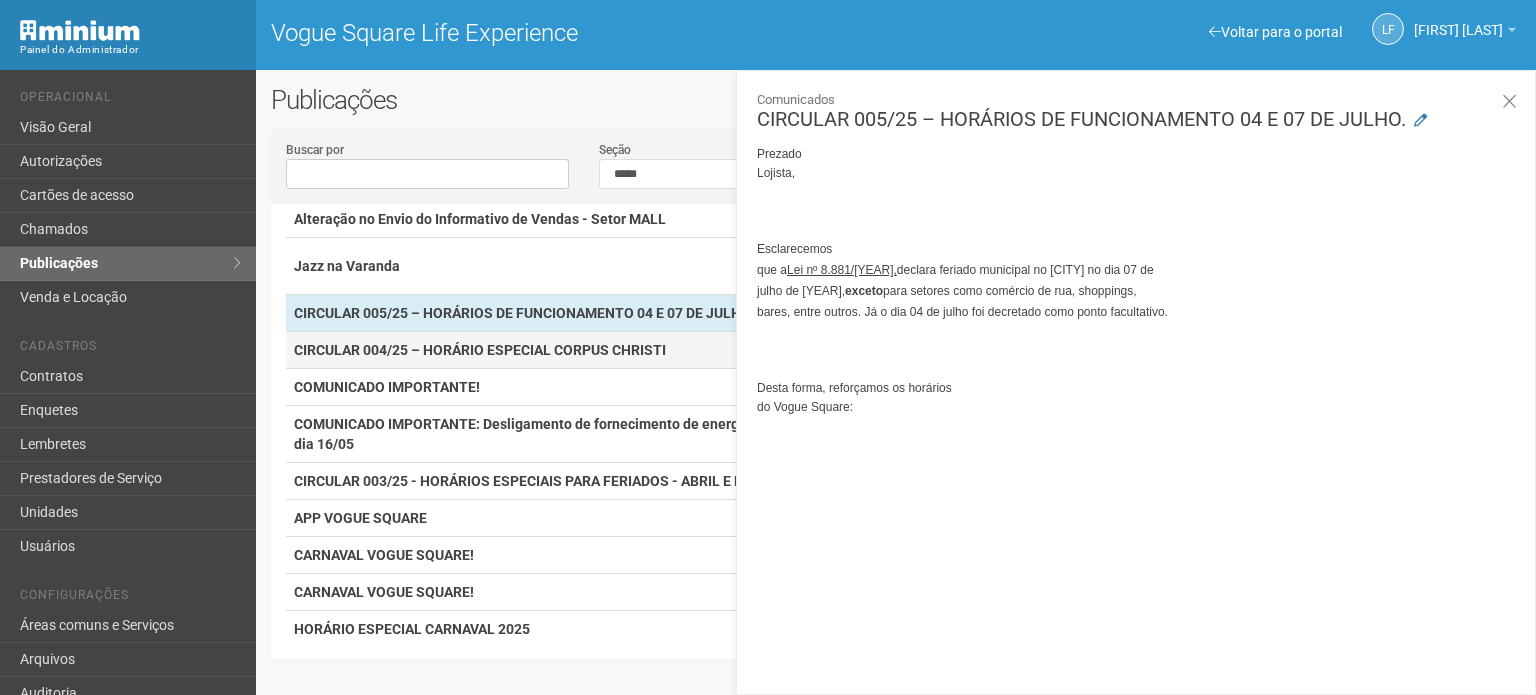 click on "CIRCULAR 004/25 – HORÁRIO ESPECIAL CORPUS CHRISTI" at bounding box center (480, 350) 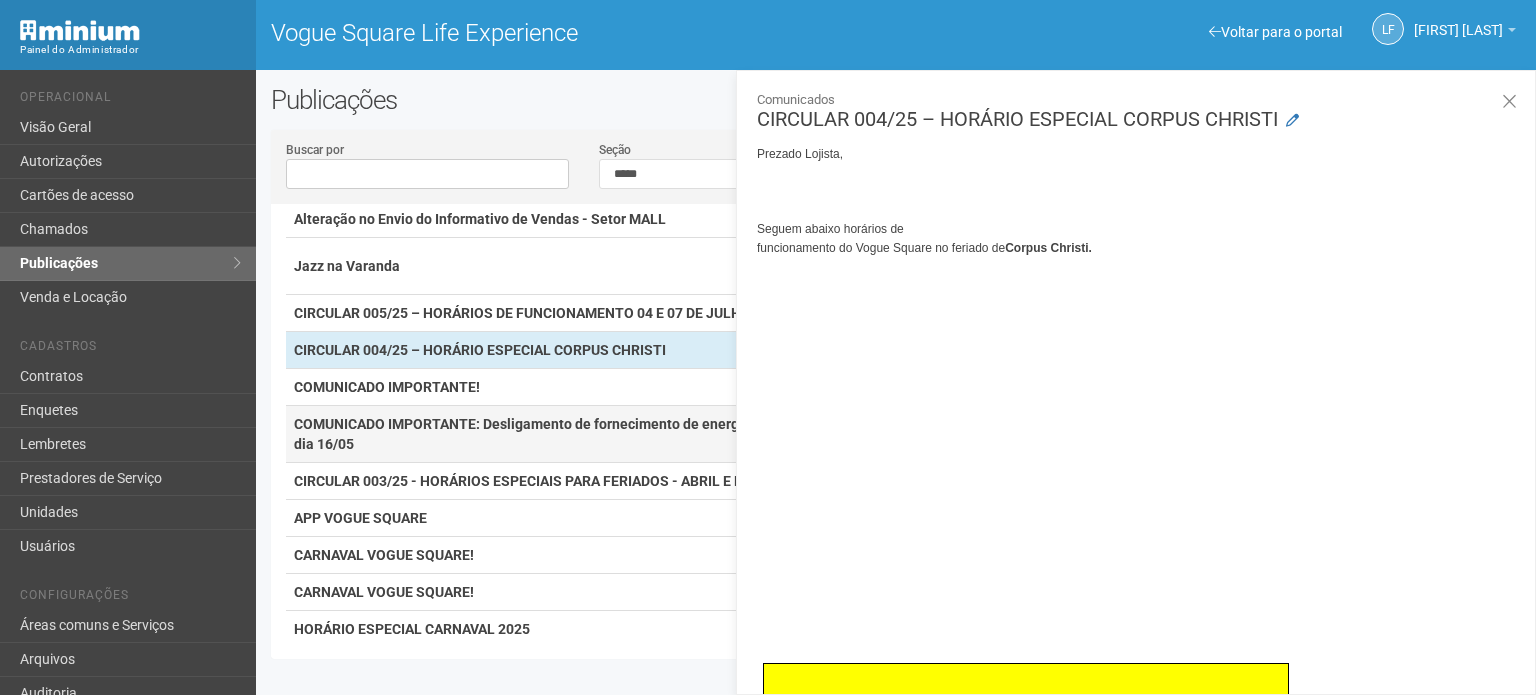 click on "COMUNICADO IMPORTANTE: Desligamento de fornecimento de energia no dia 16/05" at bounding box center [535, 434] 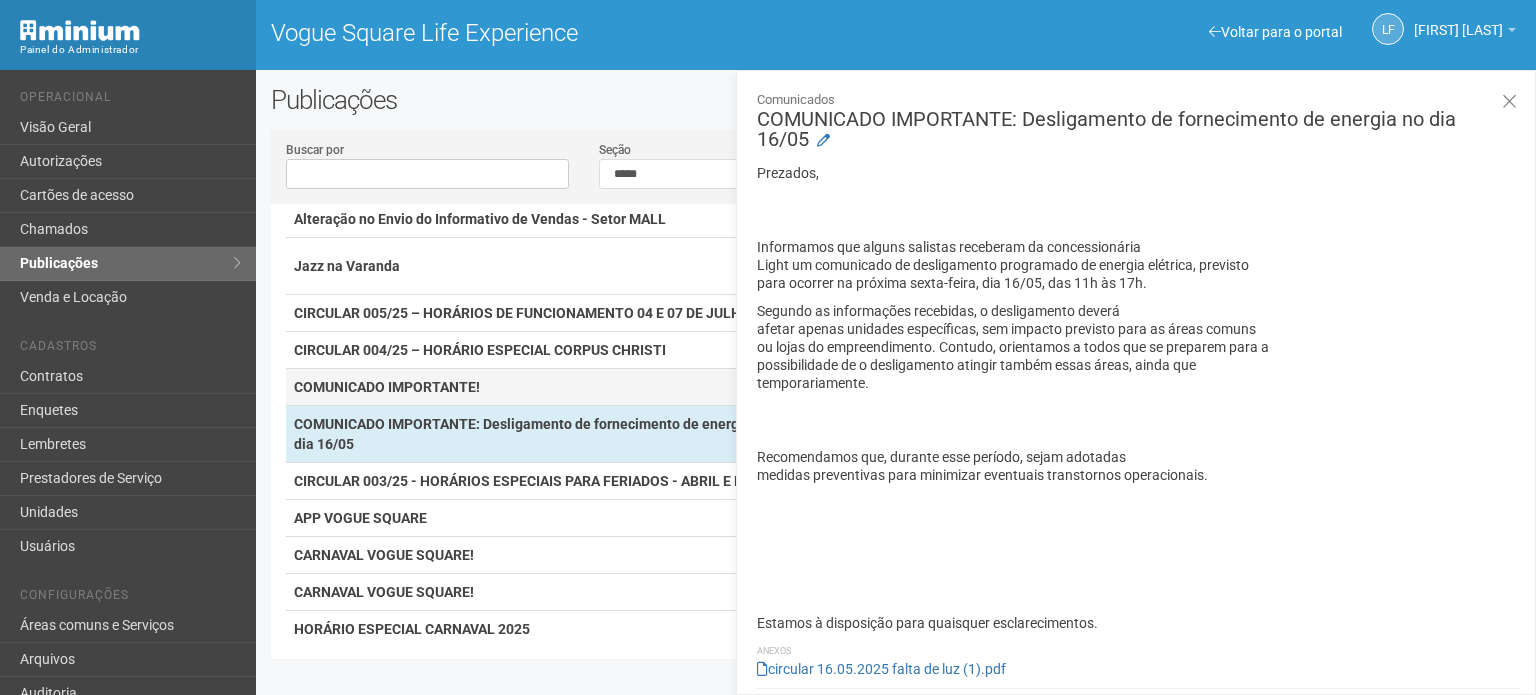 click on "COMUNICADO IMPORTANTE!" at bounding box center [387, 387] 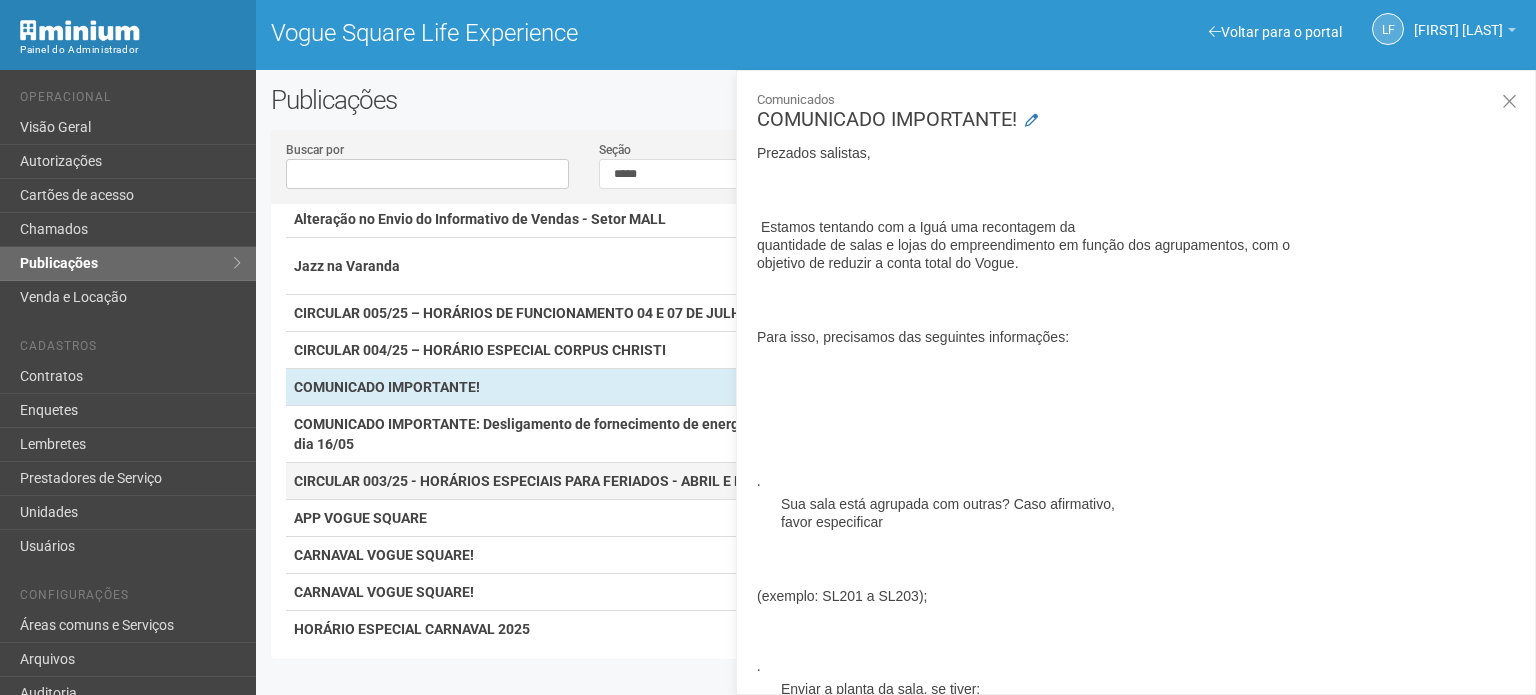 click on "CIRCULAR 003/25 - HORÁRIOS ESPECIAIS PARA FERIADOS - ABRIL E MAIO" at bounding box center [531, 481] 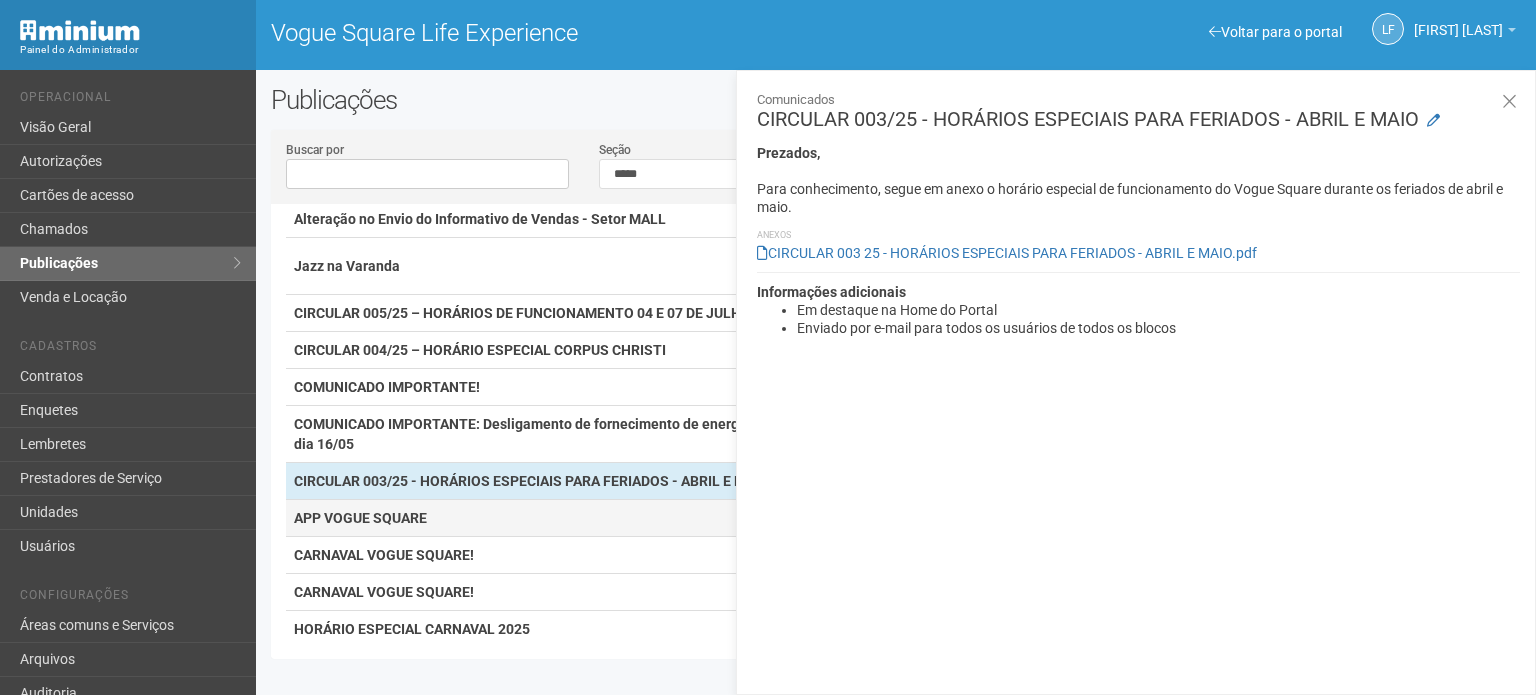 click on "APP VOGUE SQUARE" at bounding box center [535, 518] 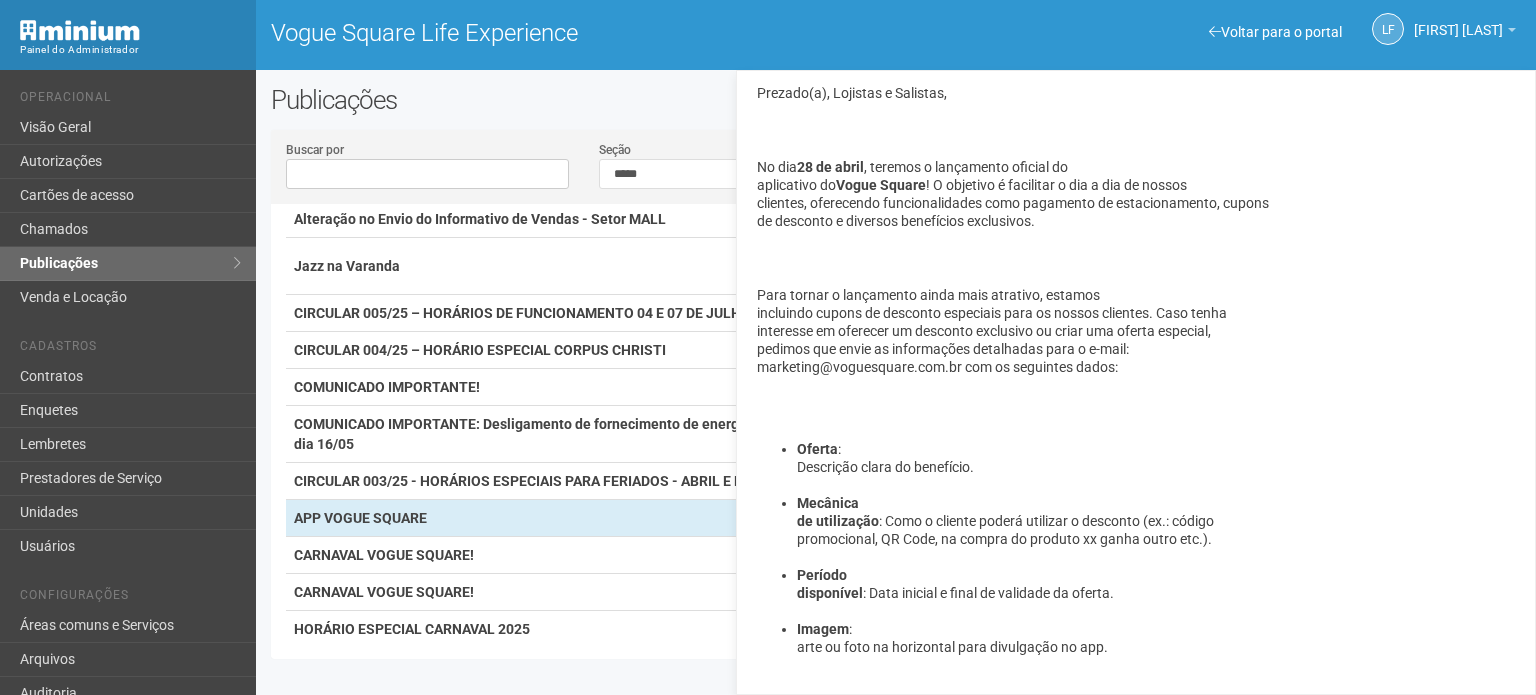 scroll, scrollTop: 0, scrollLeft: 0, axis: both 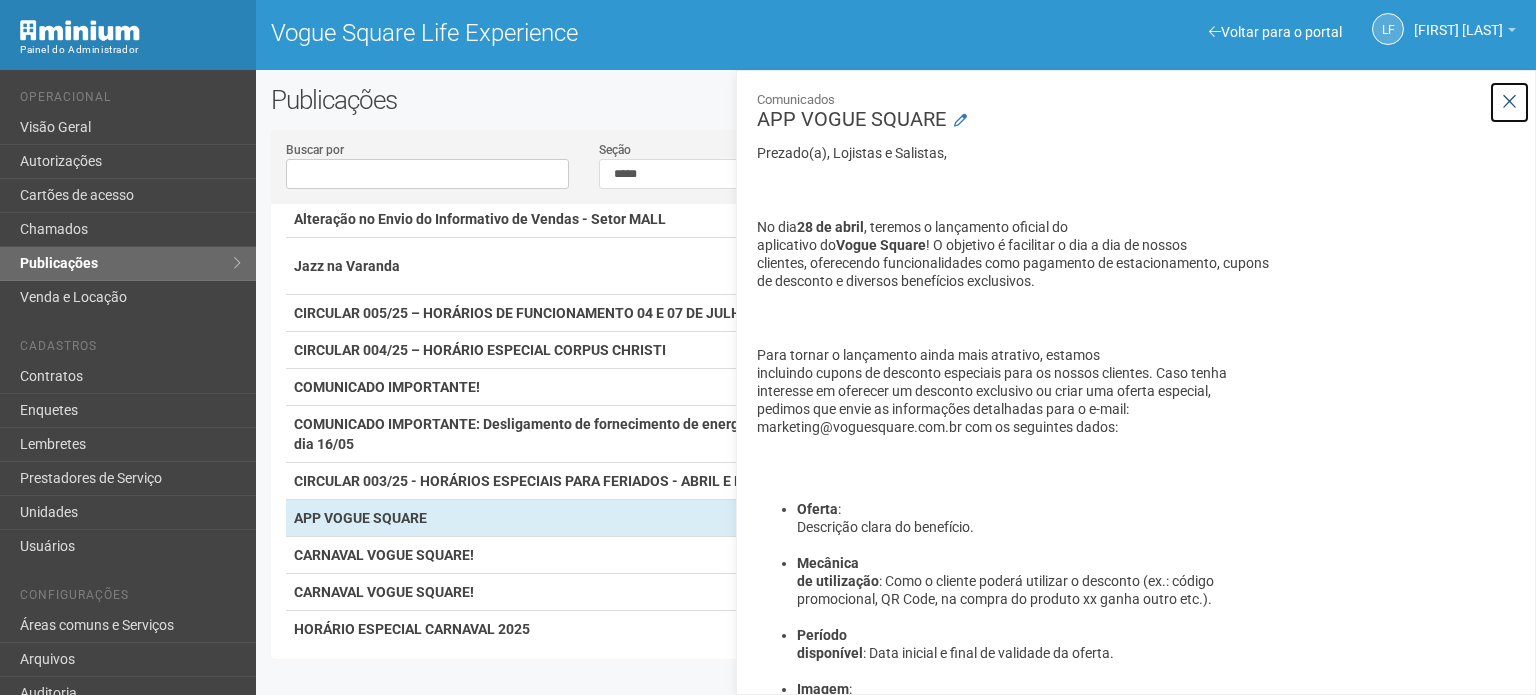 click at bounding box center (1509, 102) 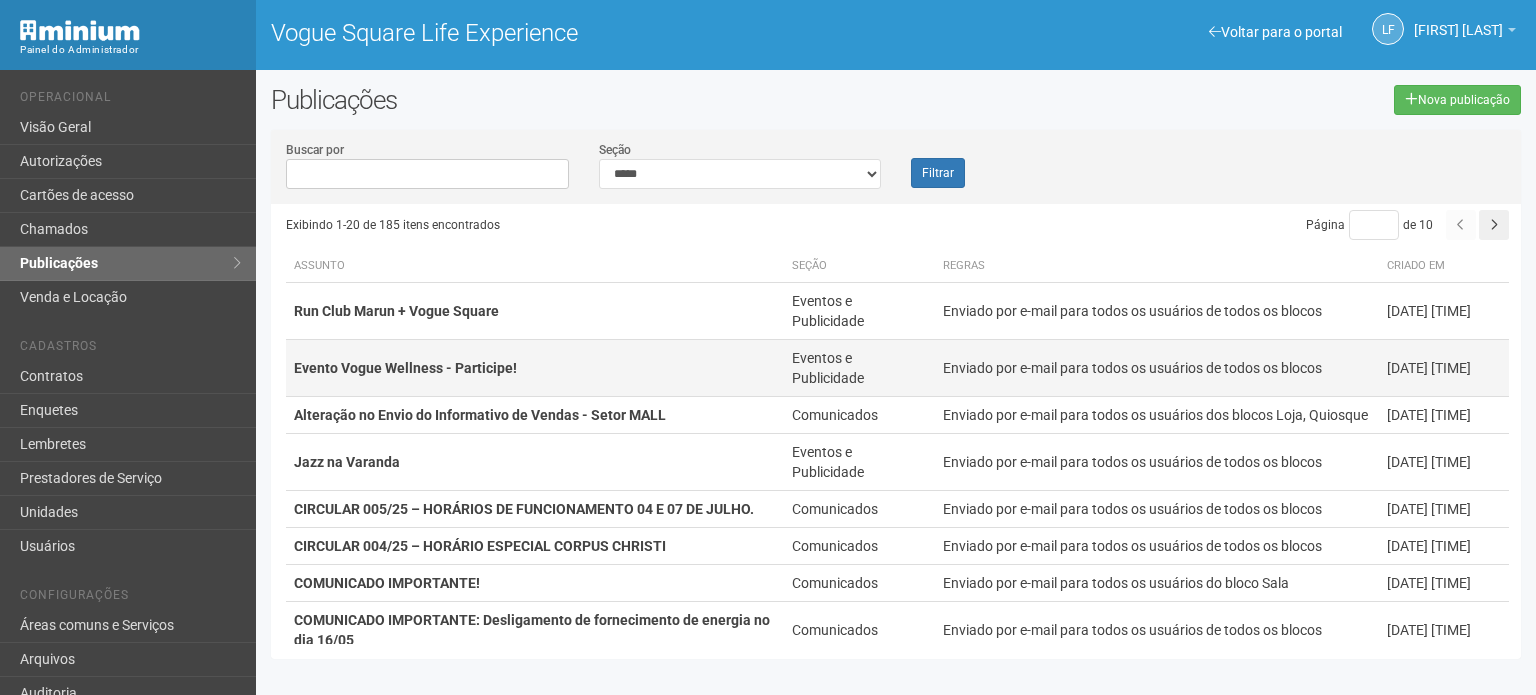 scroll, scrollTop: 0, scrollLeft: 0, axis: both 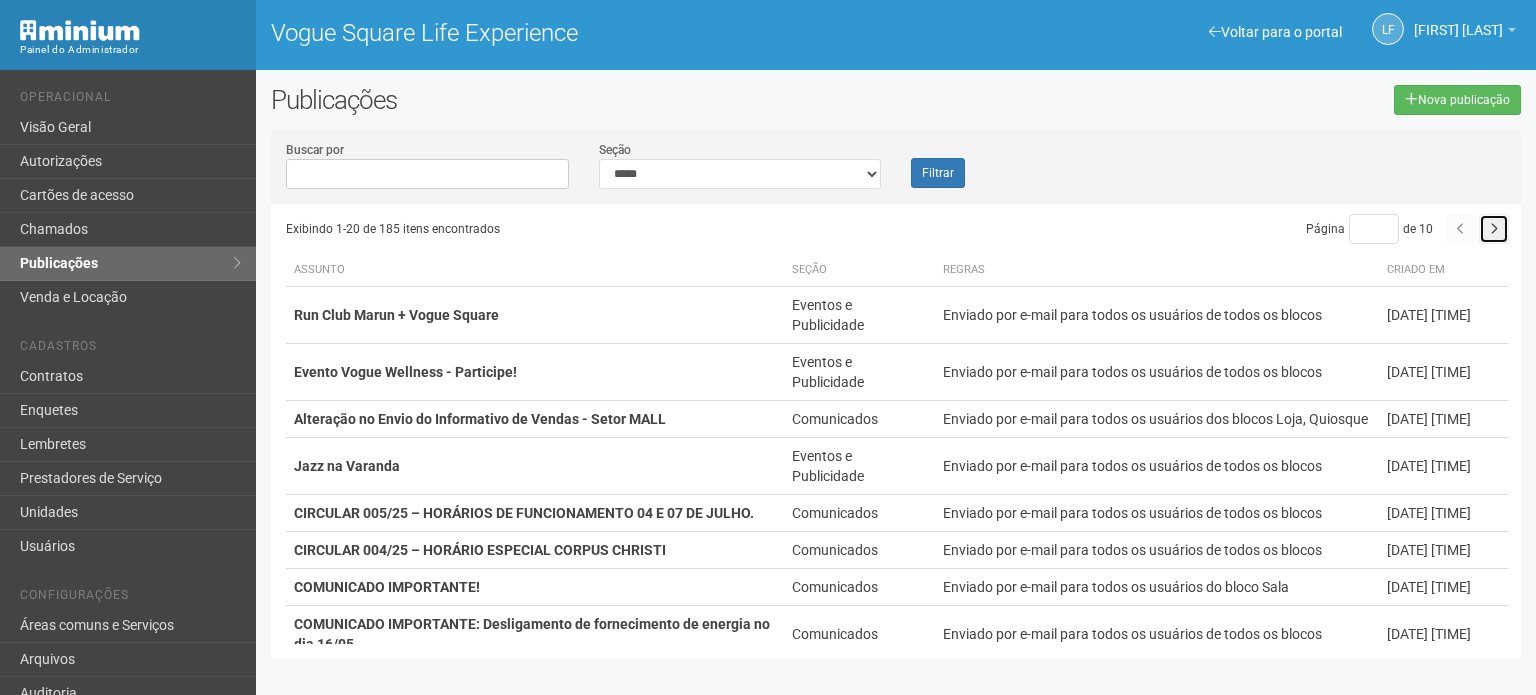 click at bounding box center [1494, 229] 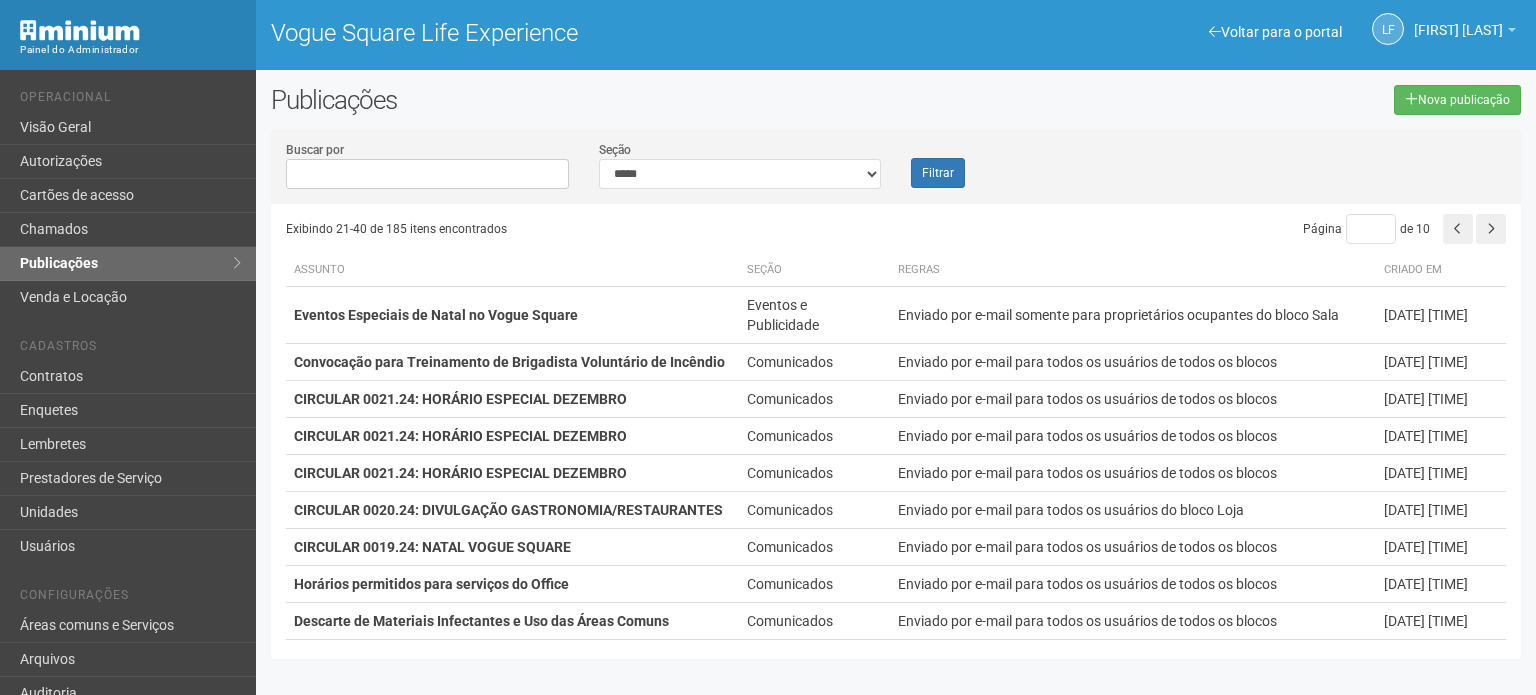 scroll, scrollTop: 0, scrollLeft: 0, axis: both 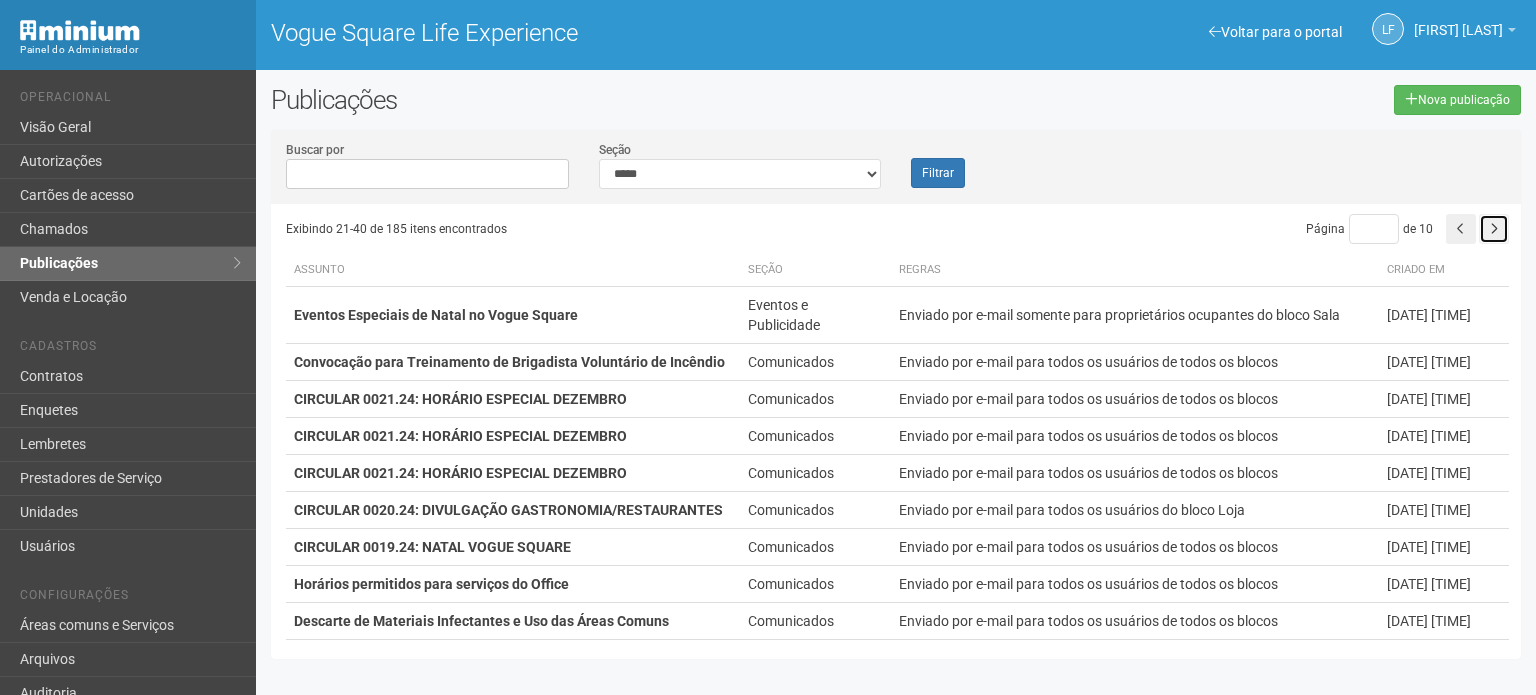click at bounding box center (1494, 229) 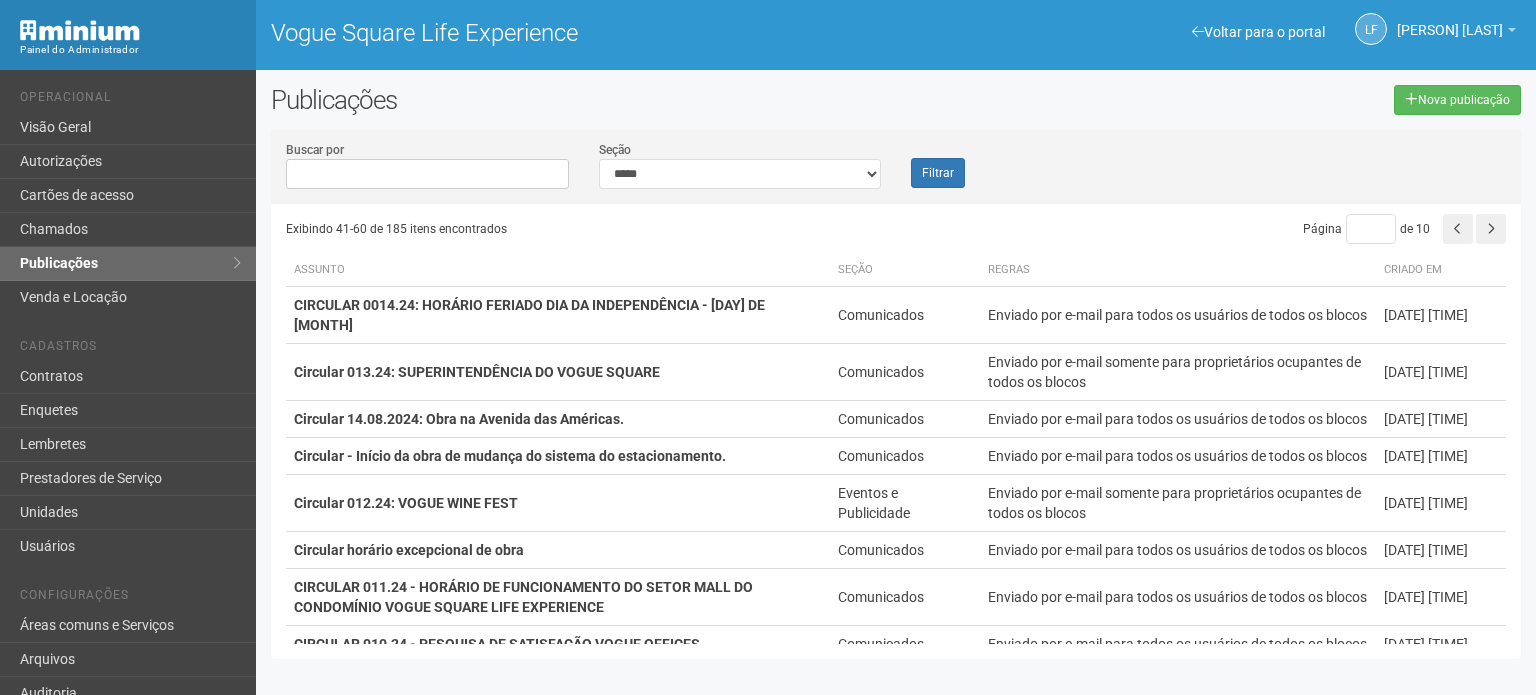 scroll, scrollTop: 0, scrollLeft: 0, axis: both 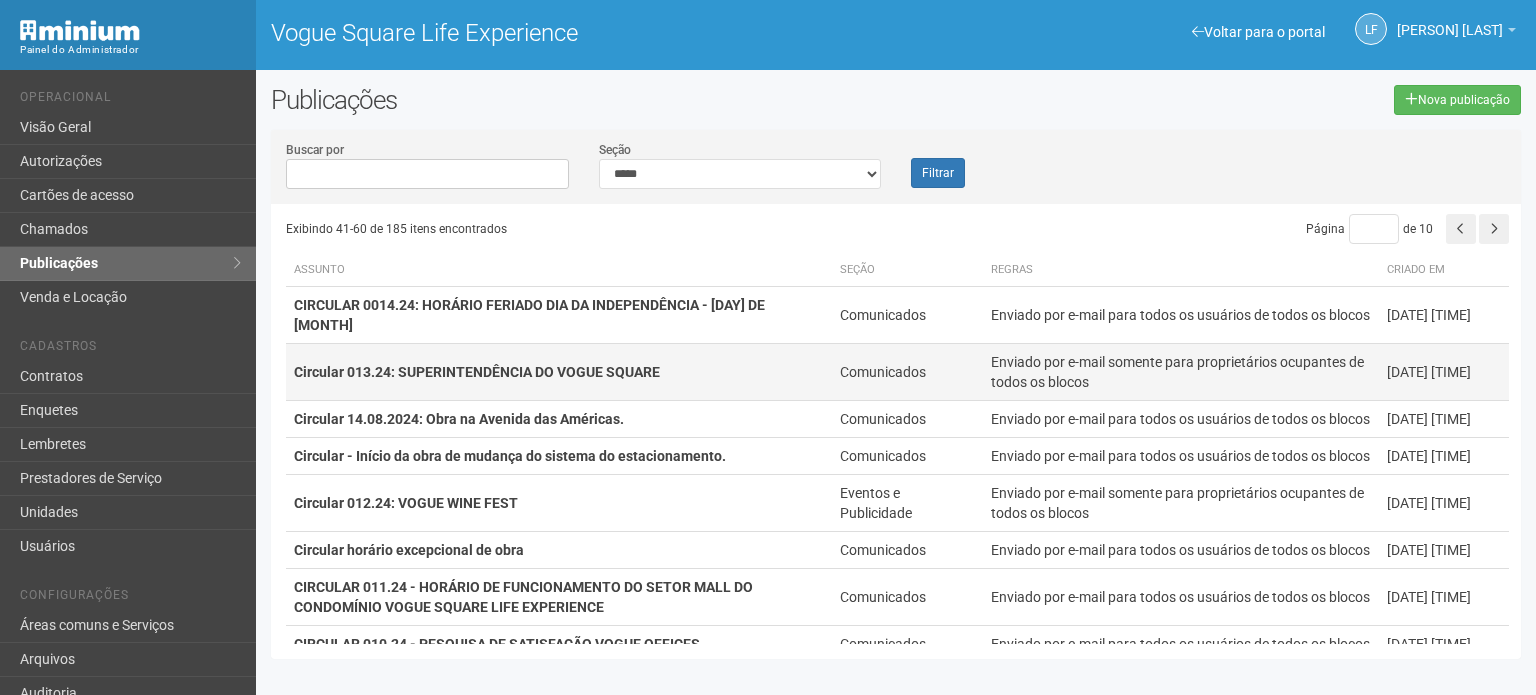 click on "Circular 013.24: SUPERINTENDÊNCIA DO VOGUE SQUARE" at bounding box center [477, 372] 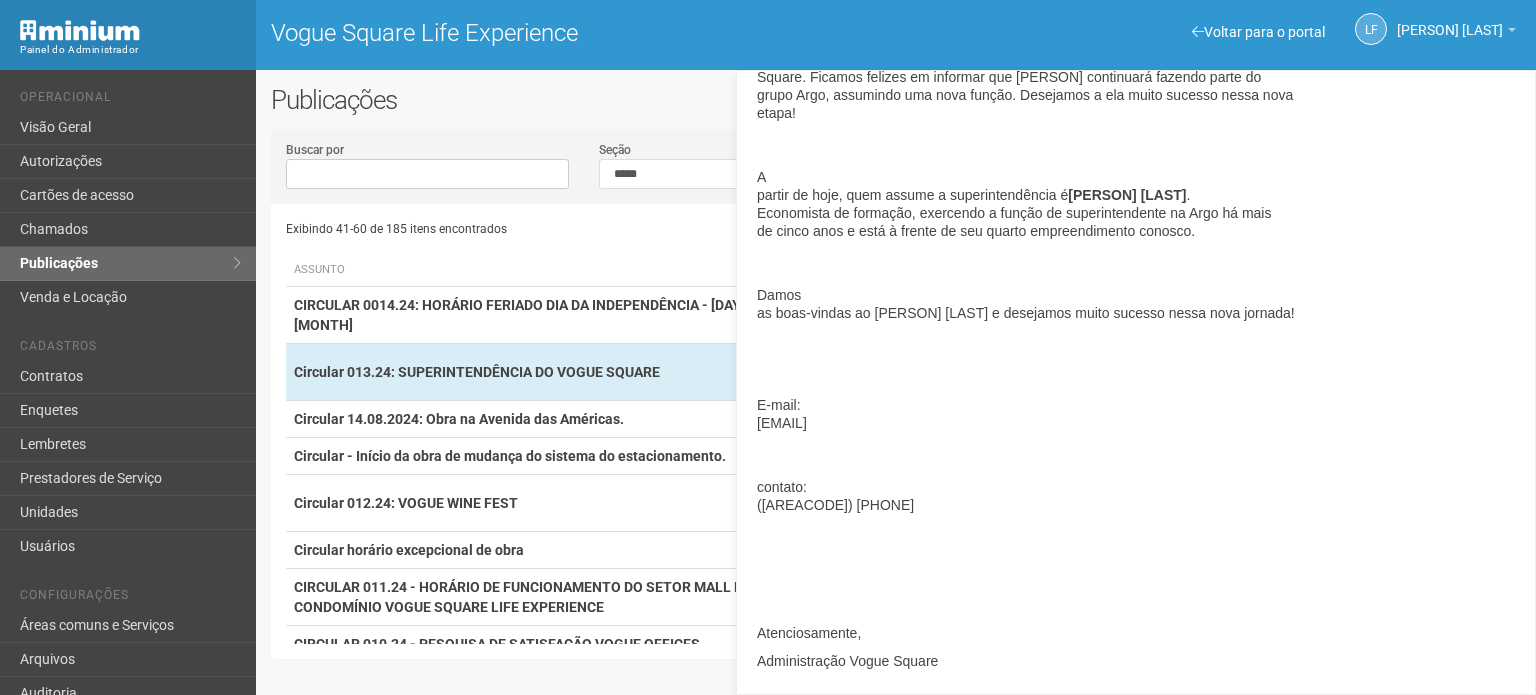 scroll, scrollTop: 600, scrollLeft: 0, axis: vertical 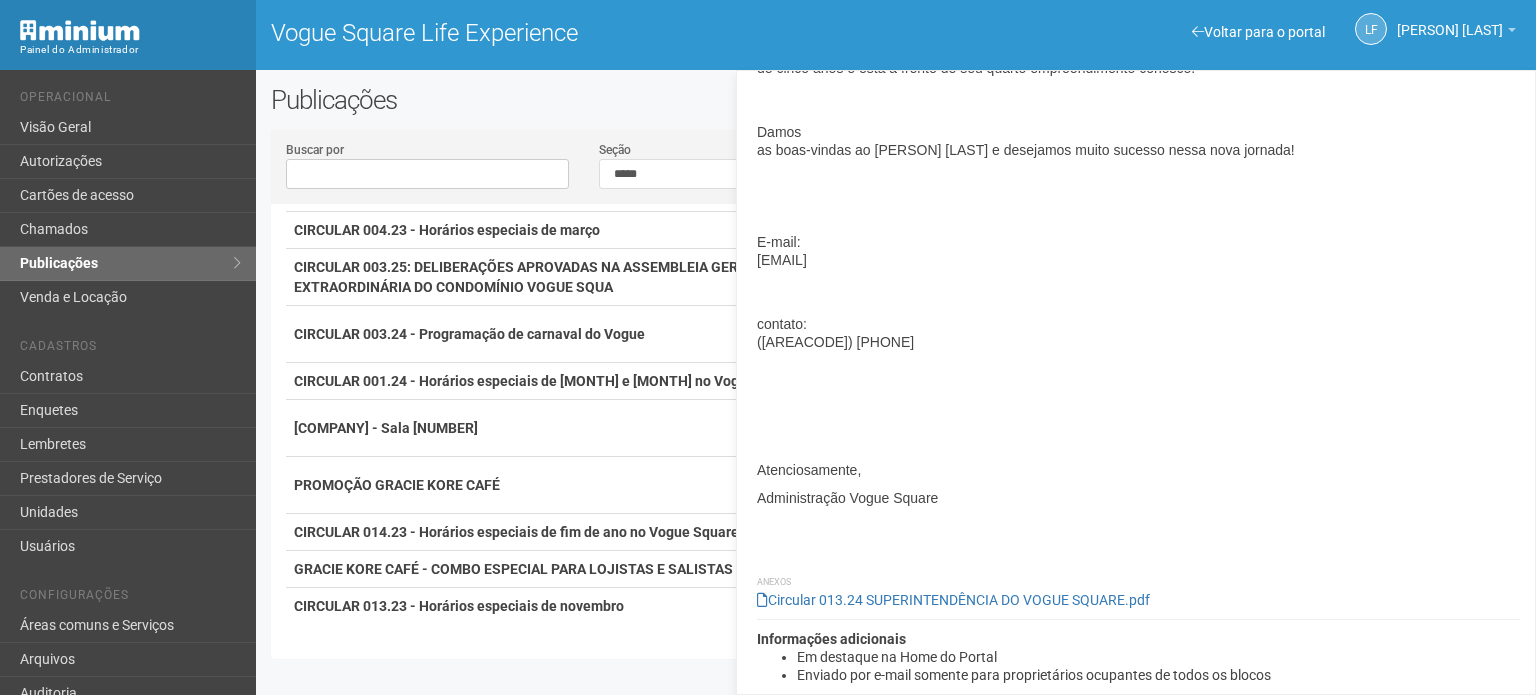 click on "**********" at bounding box center (896, 394) 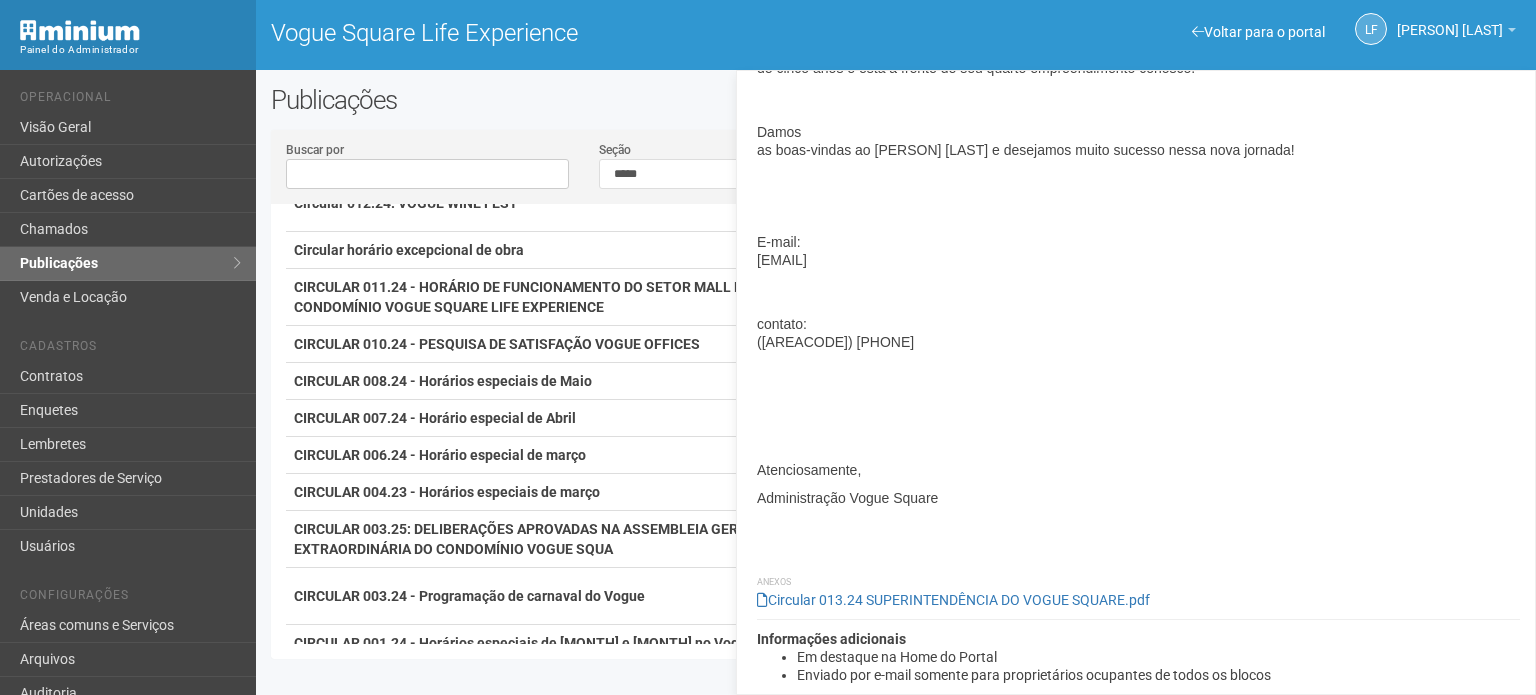 scroll, scrollTop: 0, scrollLeft: 0, axis: both 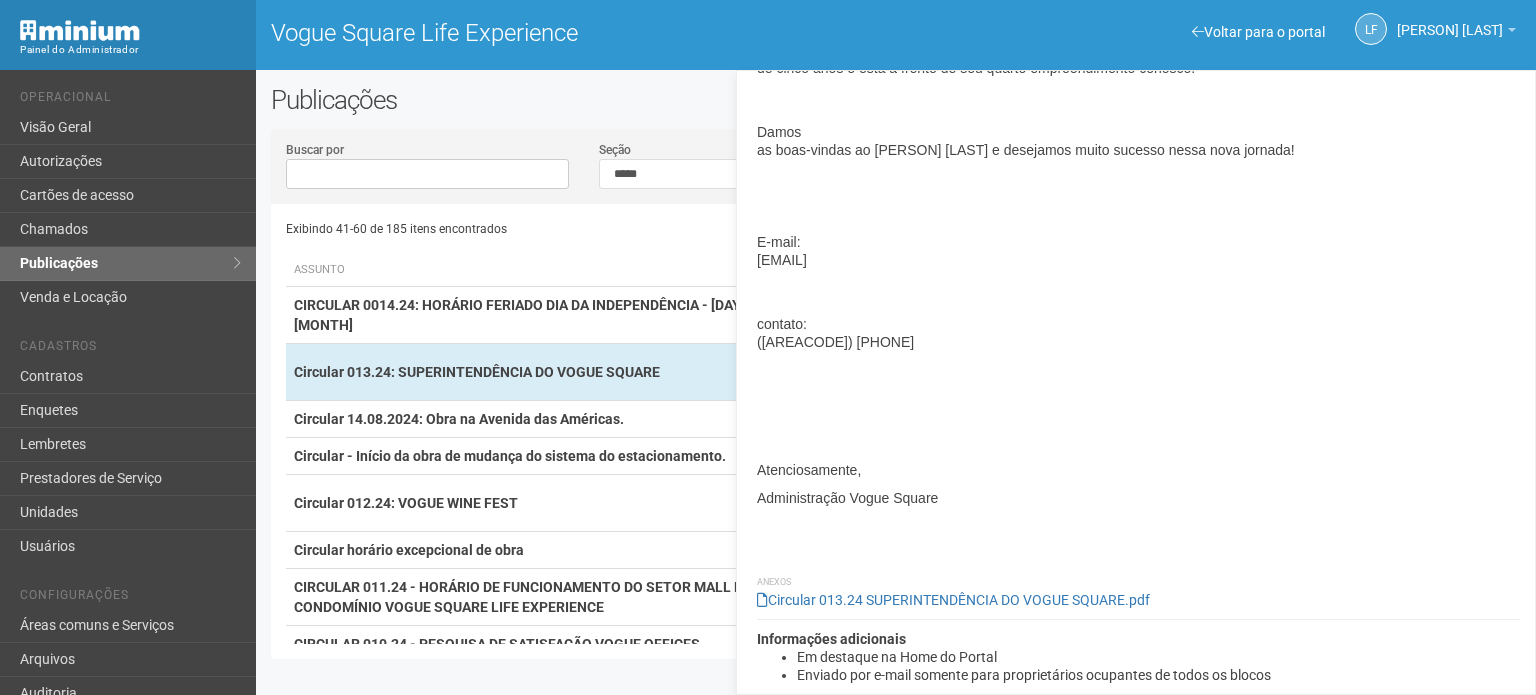 click on "LF
Letícia Florim
Letícia Florim
leticia.florim@voguesquare.com.br
Meu perfil
Alterar senha
Sair
Voltar para o portal" at bounding box center [1359, 30] 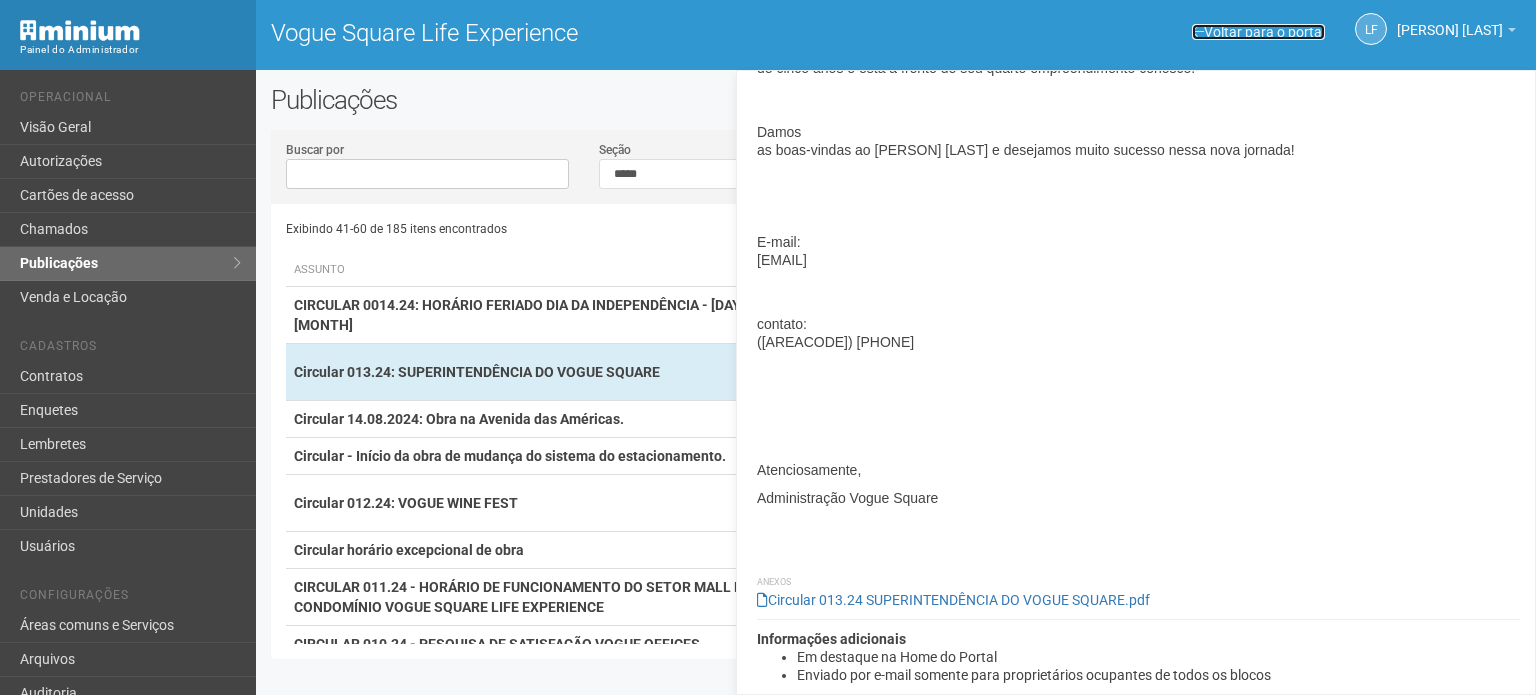 click on "Voltar para o portal" at bounding box center (1258, 32) 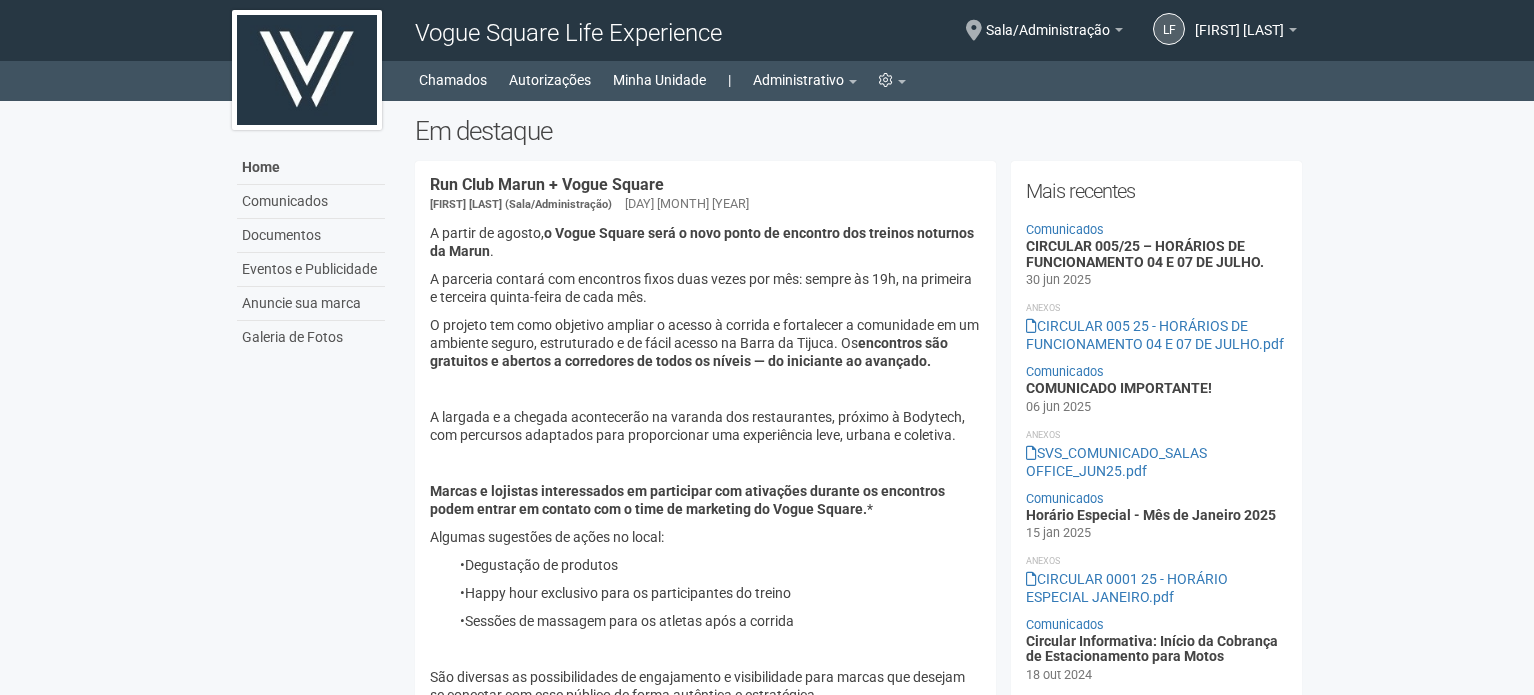 scroll, scrollTop: 0, scrollLeft: 0, axis: both 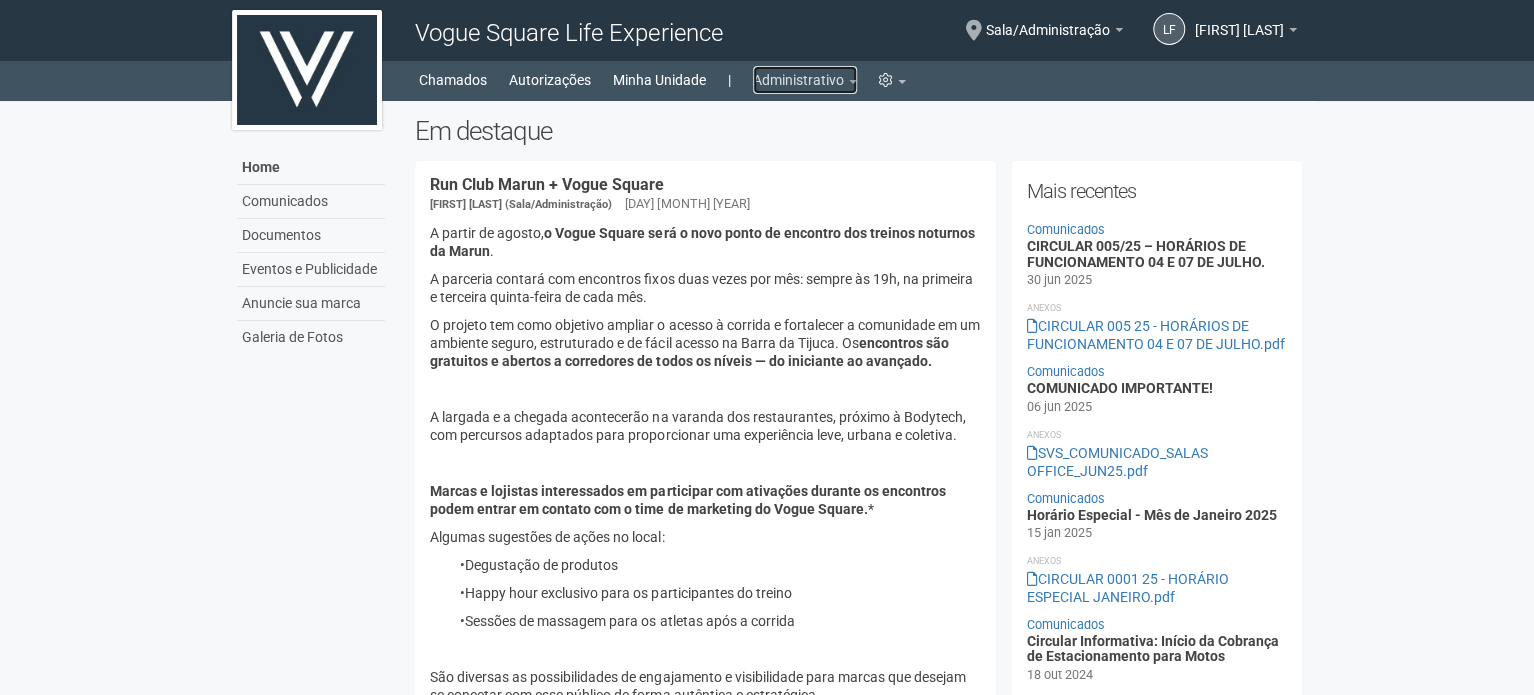 click on "Administrativo" at bounding box center [805, 80] 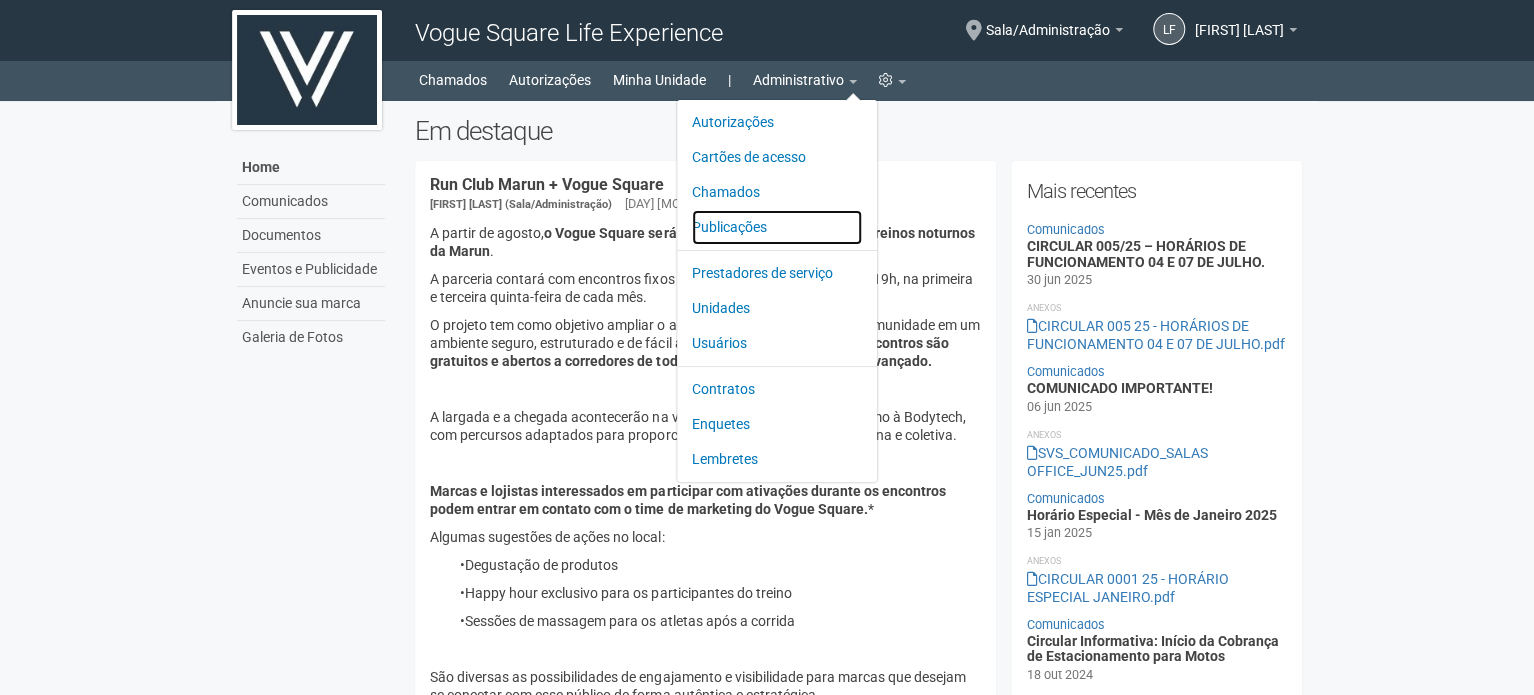 click on "Publicações" at bounding box center [777, 227] 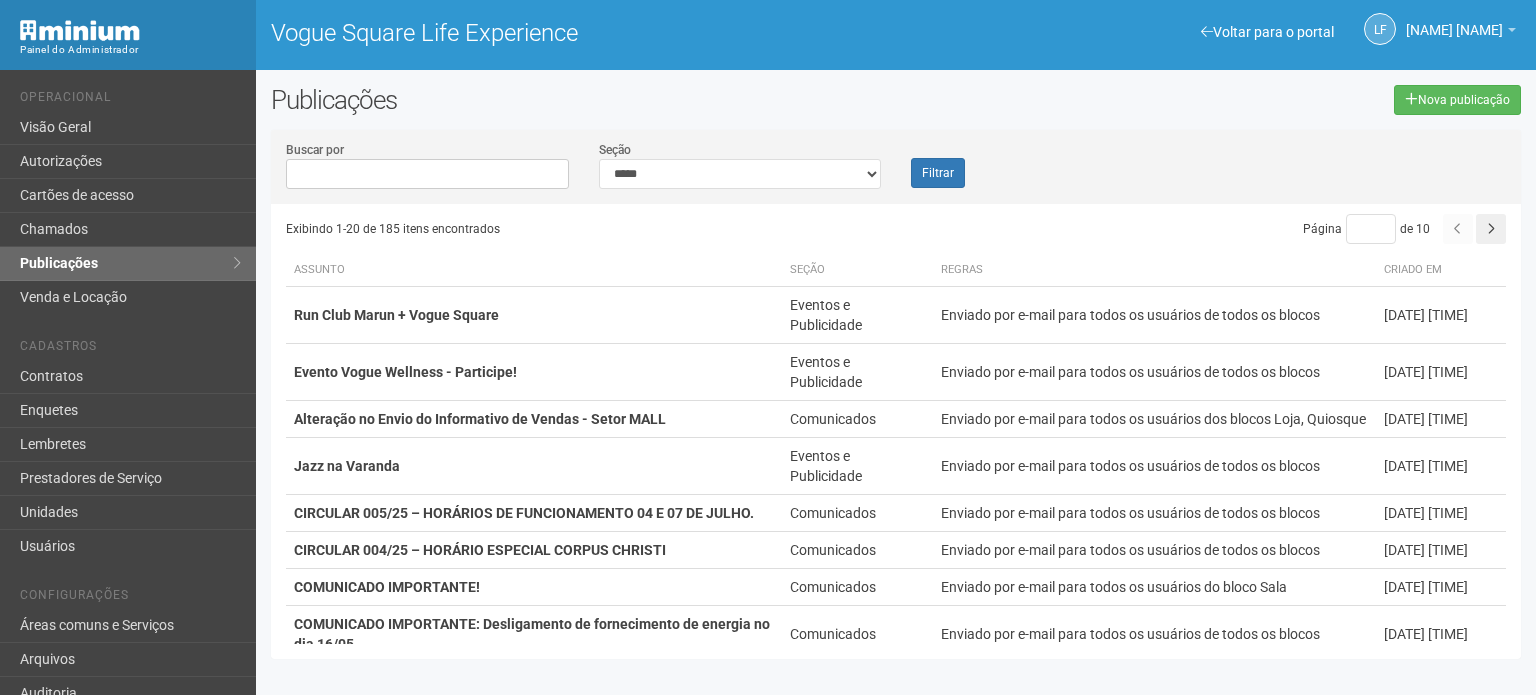 scroll, scrollTop: 0, scrollLeft: 0, axis: both 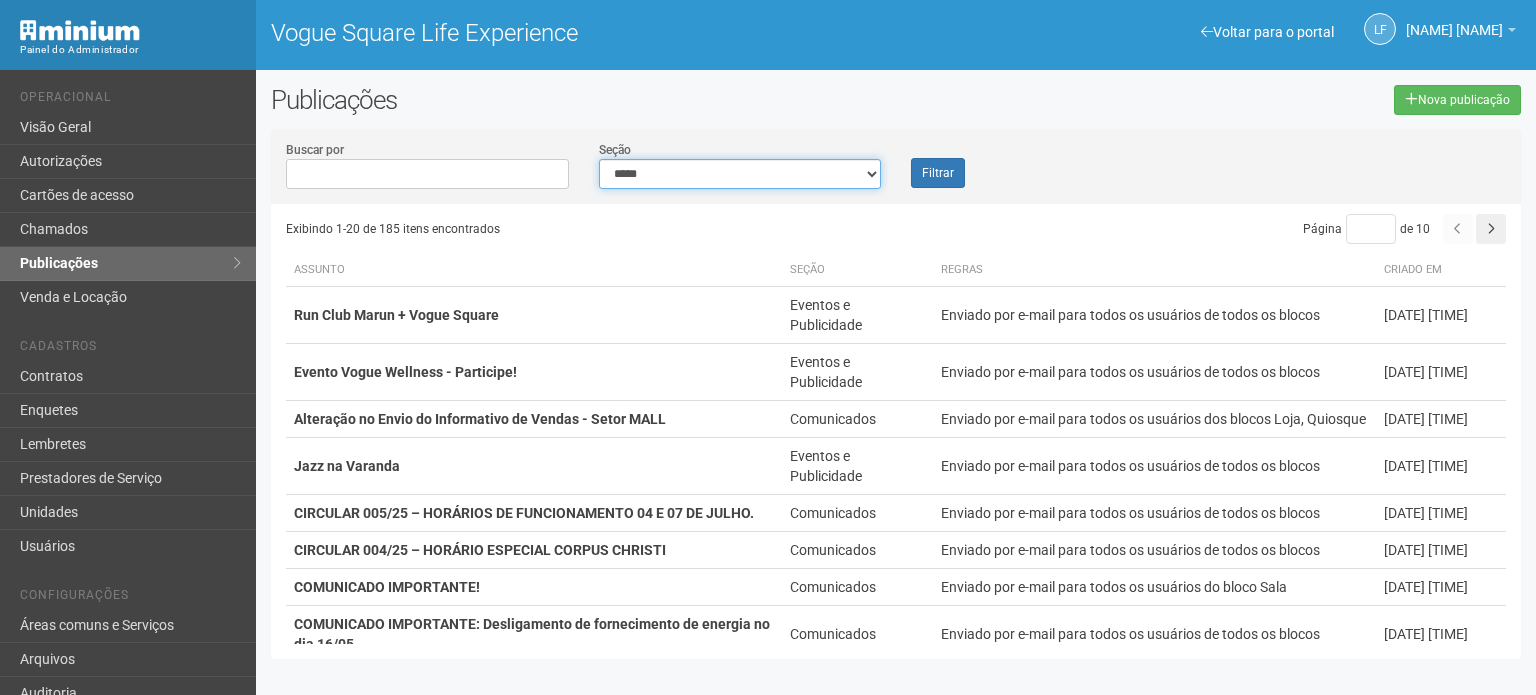 click on "**********" at bounding box center (740, 174) 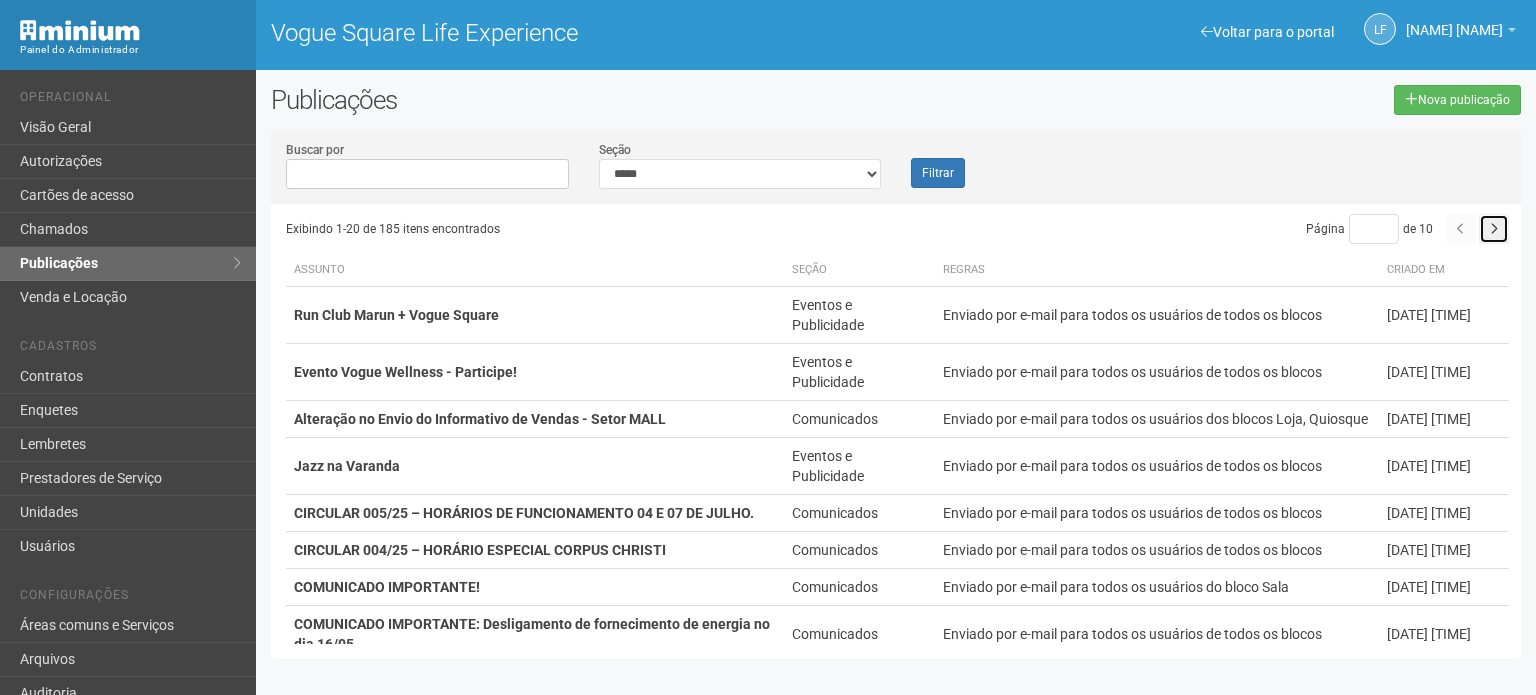 click at bounding box center [1494, 229] 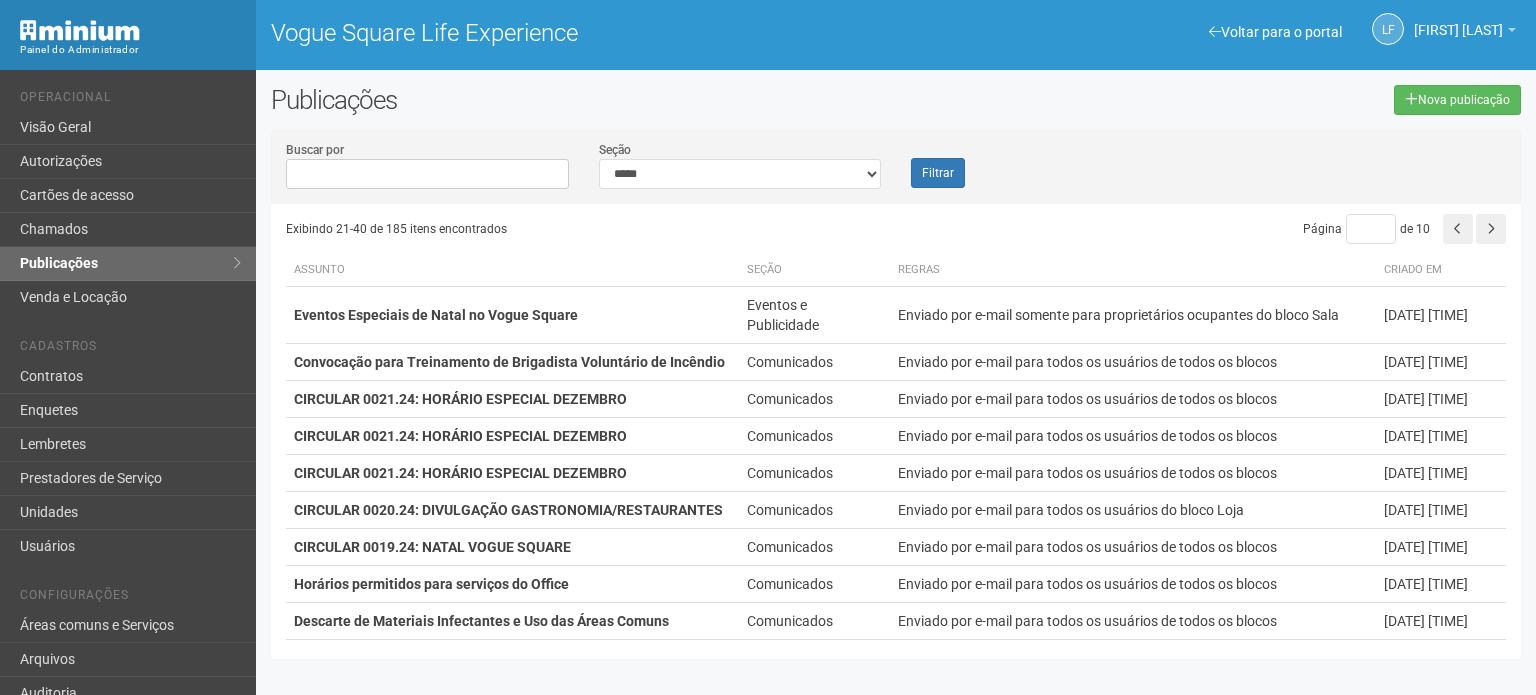scroll, scrollTop: 0, scrollLeft: 0, axis: both 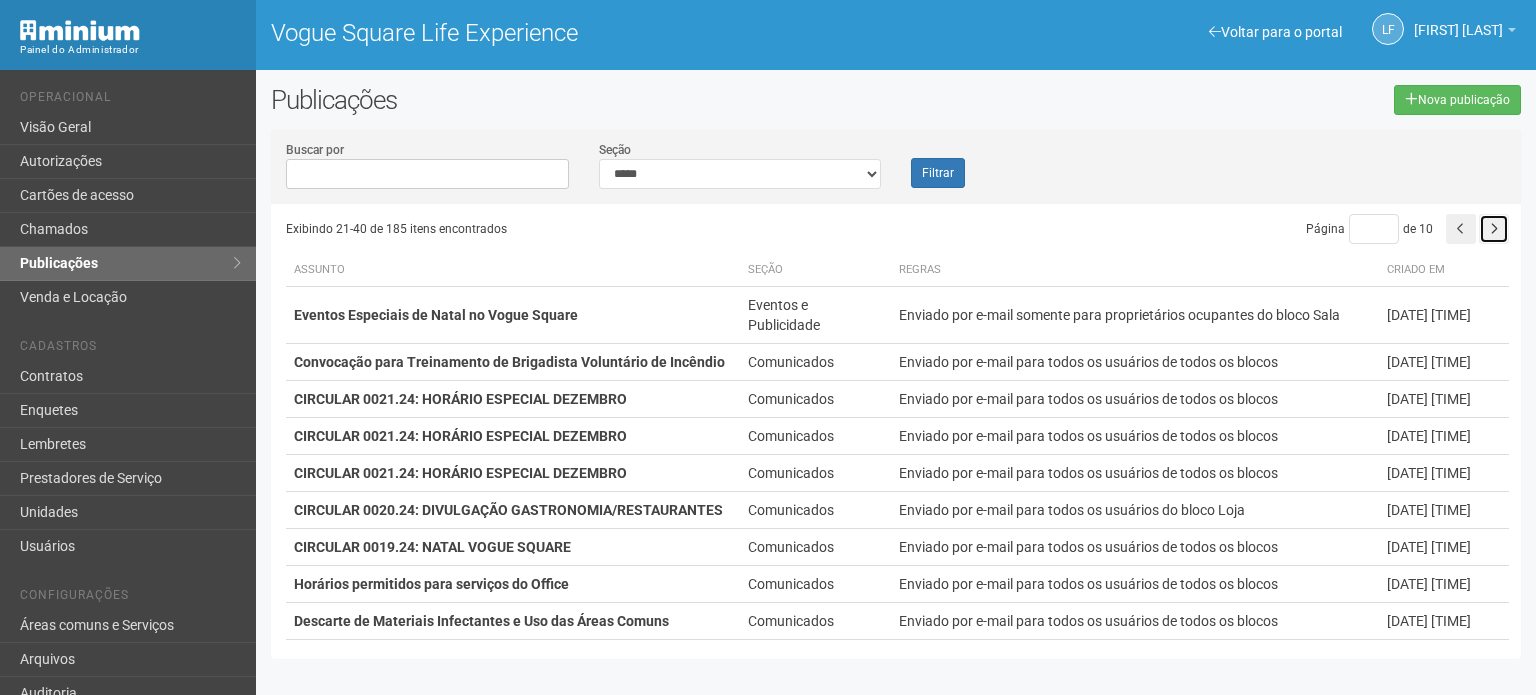 click at bounding box center (1494, 229) 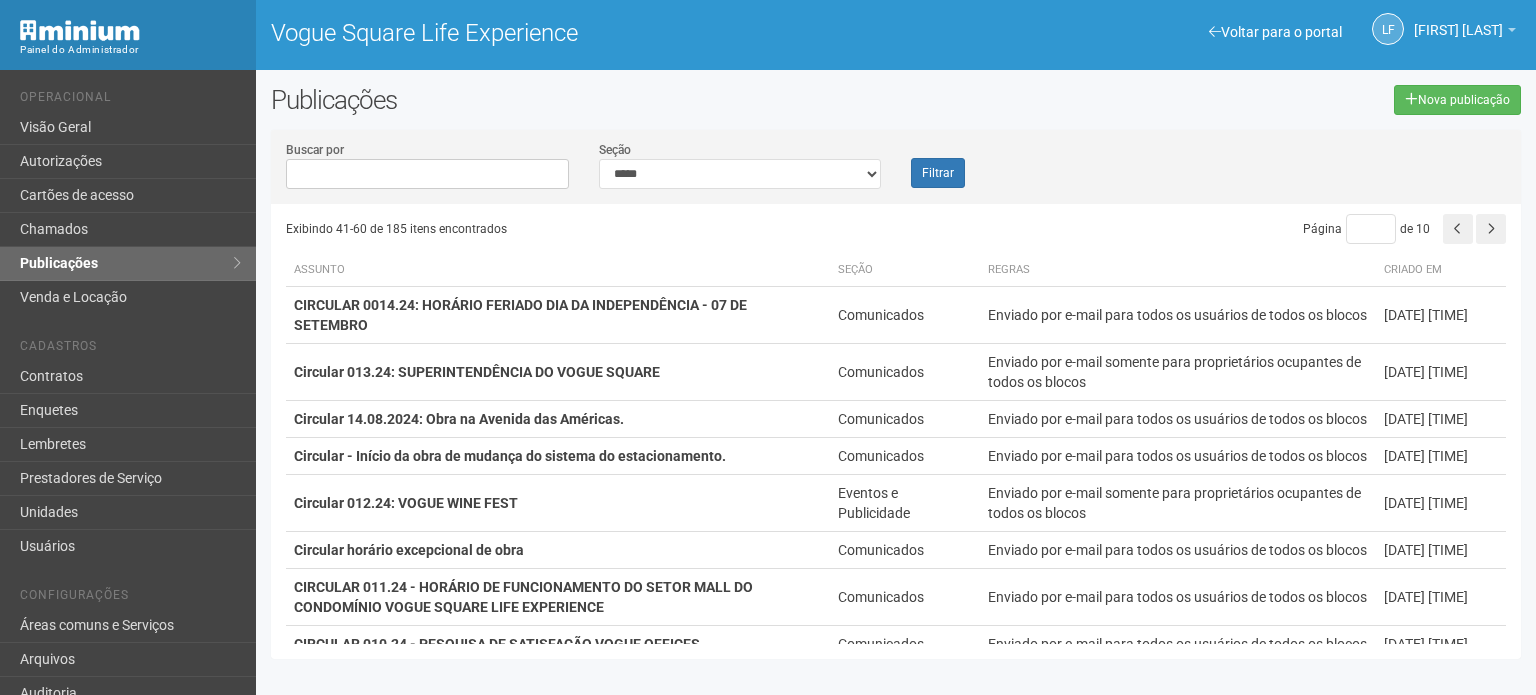 scroll, scrollTop: 0, scrollLeft: 0, axis: both 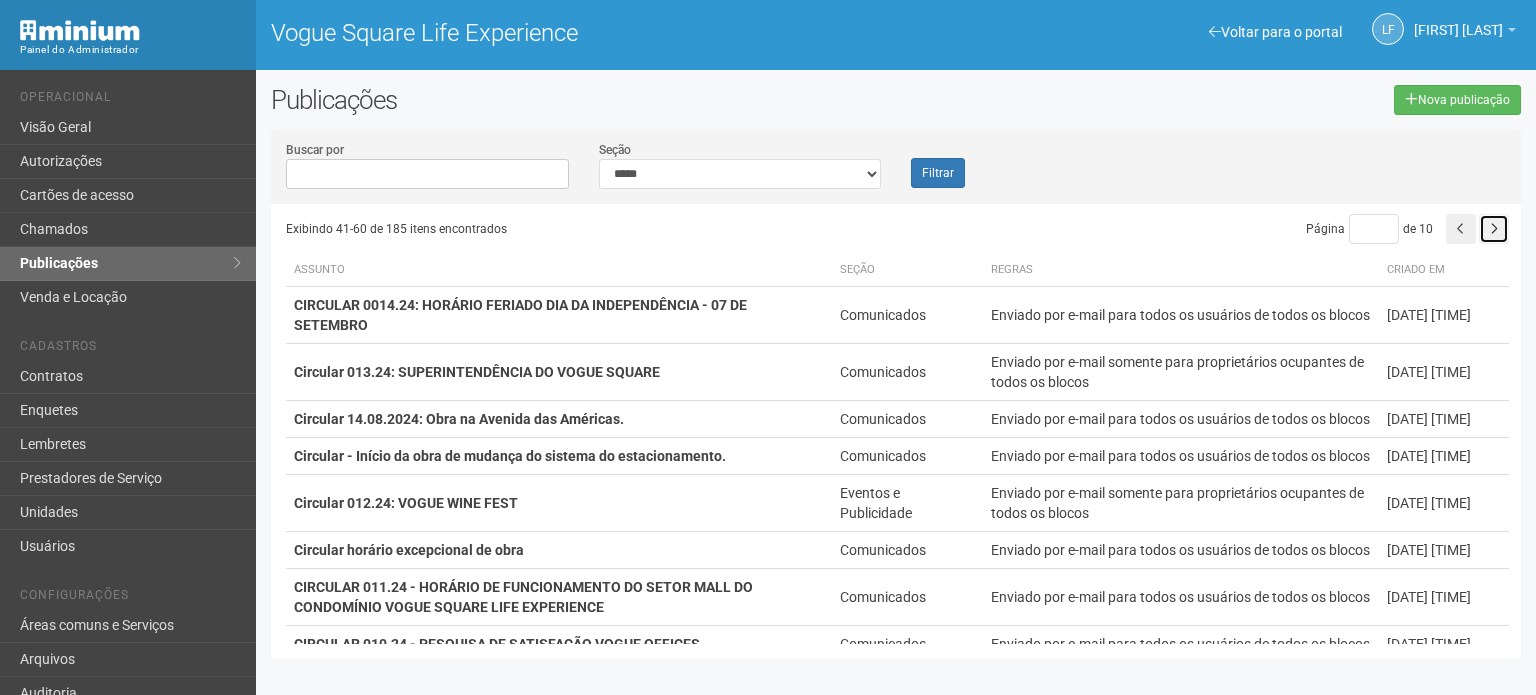 click at bounding box center (1494, 229) 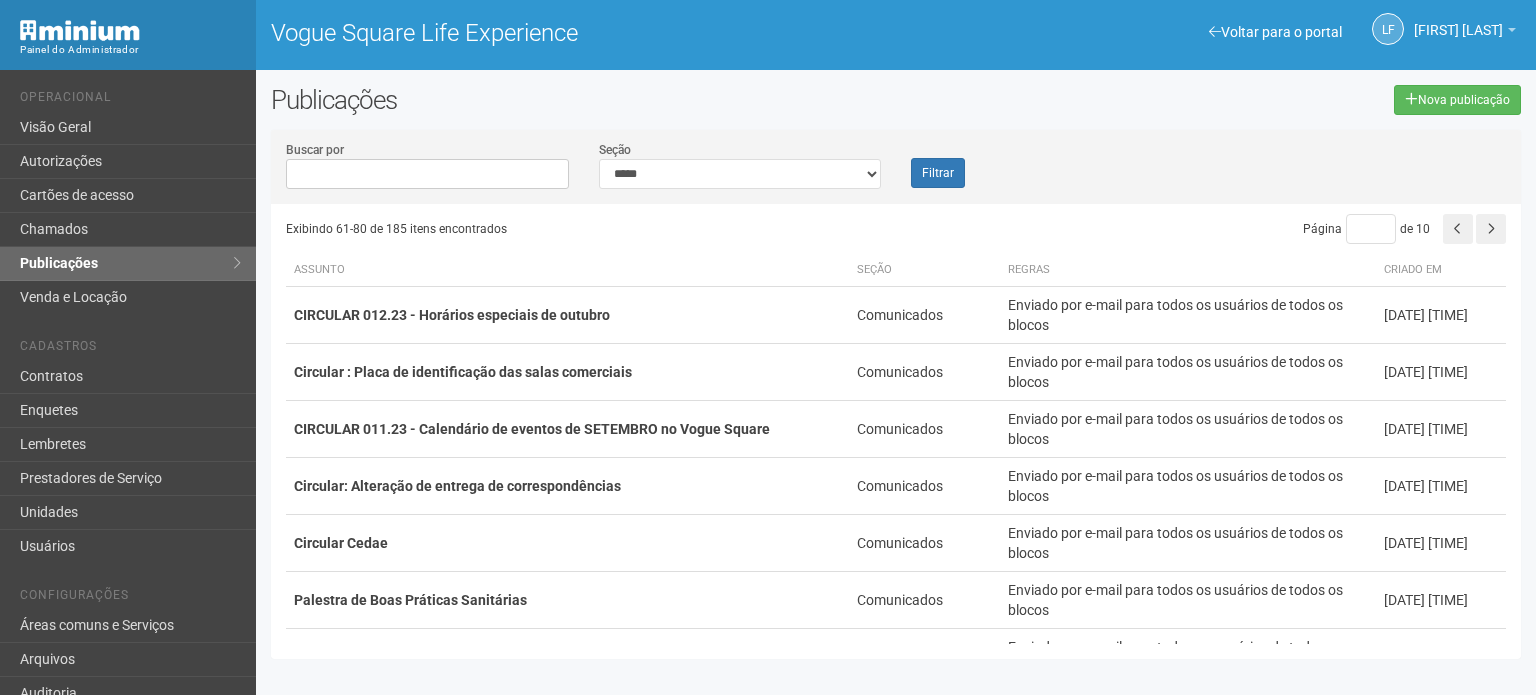 scroll, scrollTop: 0, scrollLeft: 0, axis: both 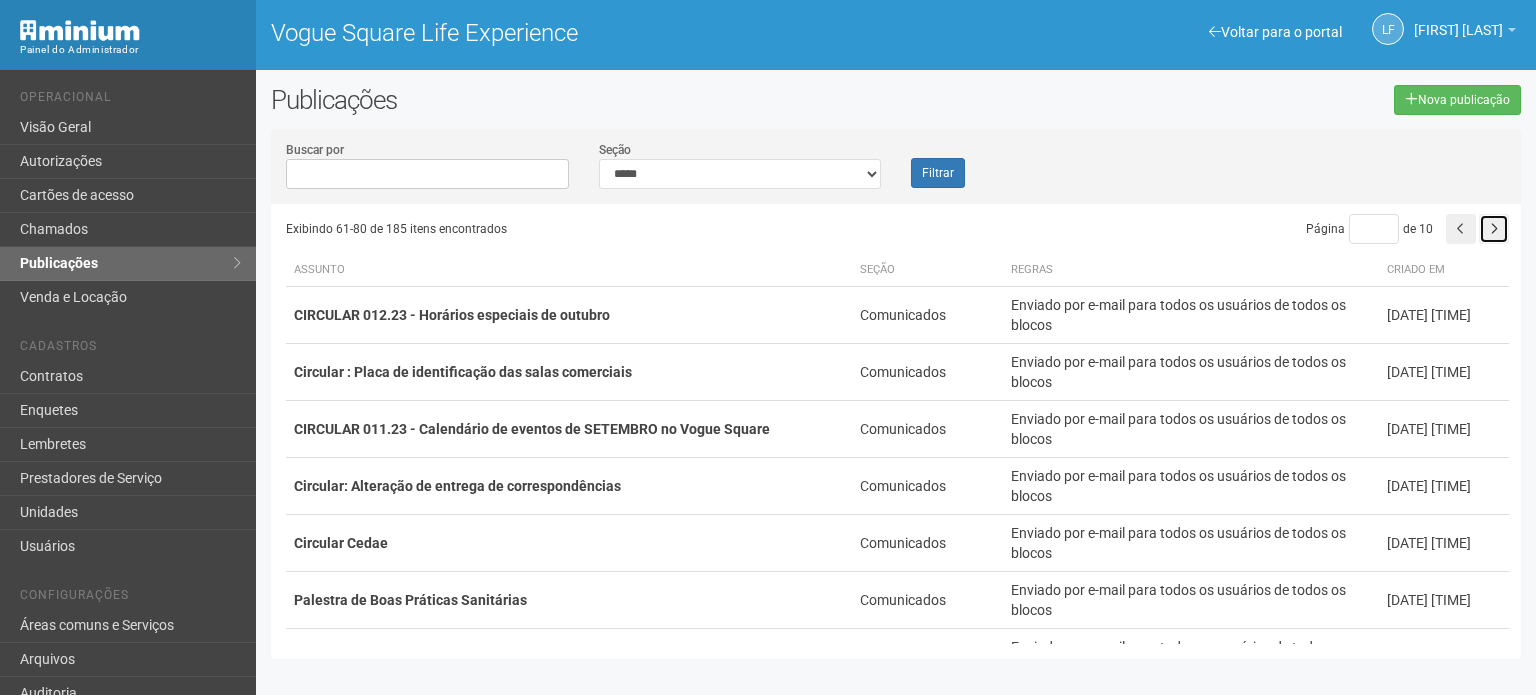 click at bounding box center [1494, 229] 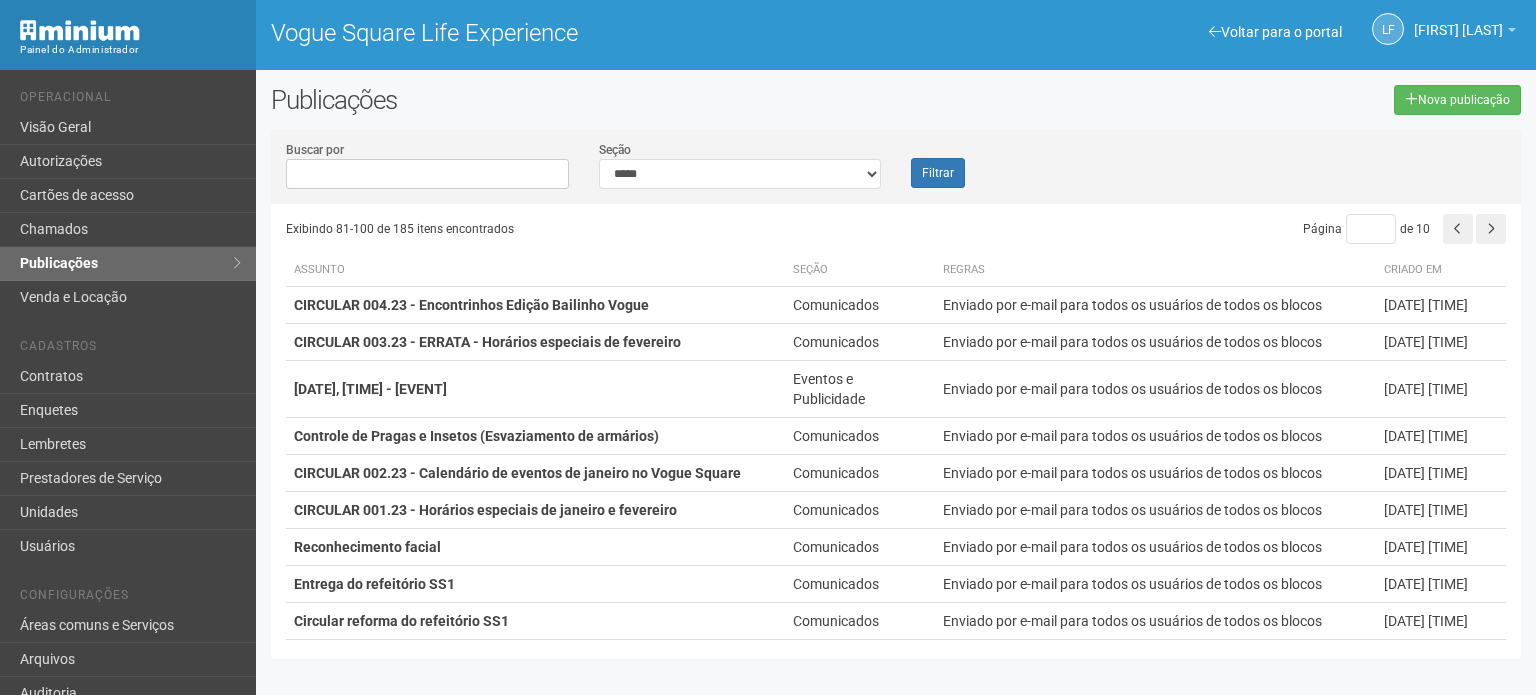 scroll, scrollTop: 0, scrollLeft: 0, axis: both 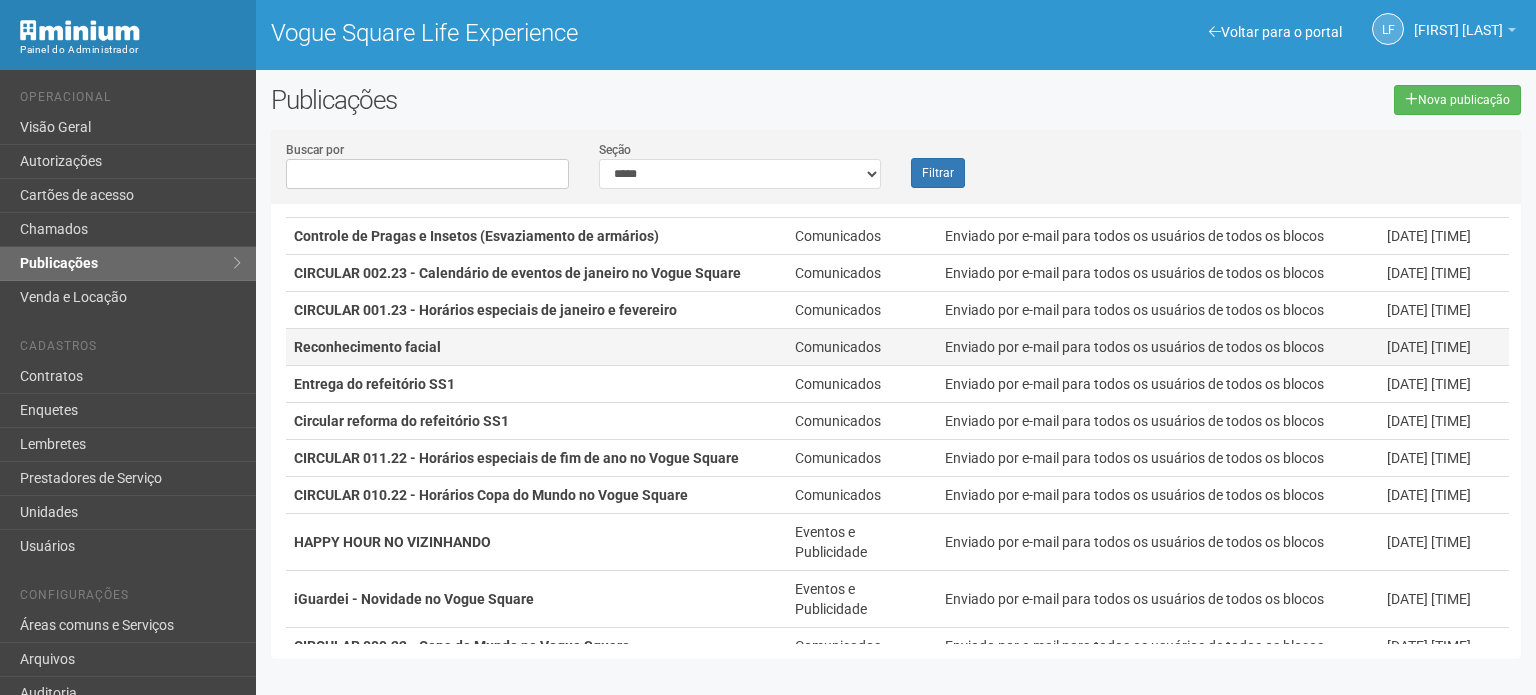 click on "Reconhecimento facial" at bounding box center [536, 347] 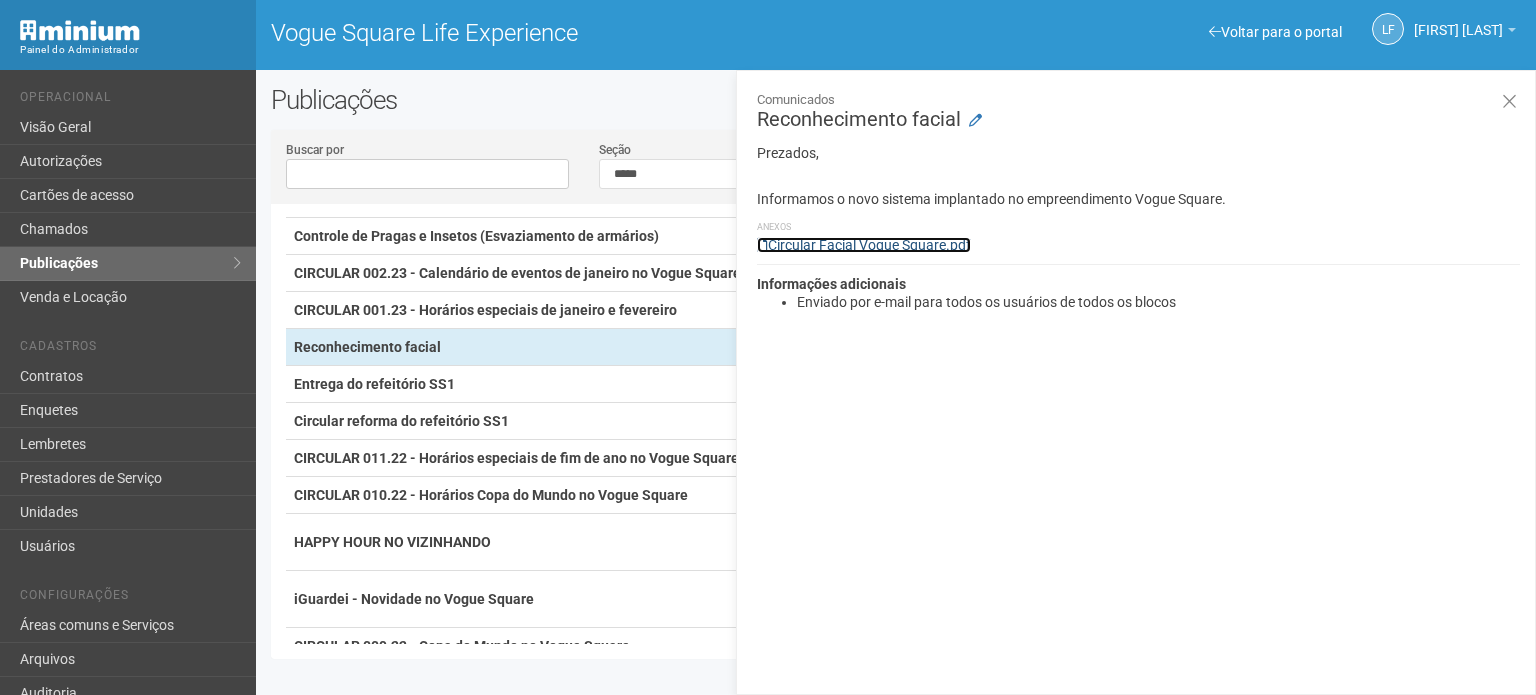 click on "Circular Facial Vogue Square.pdf" at bounding box center [864, 245] 